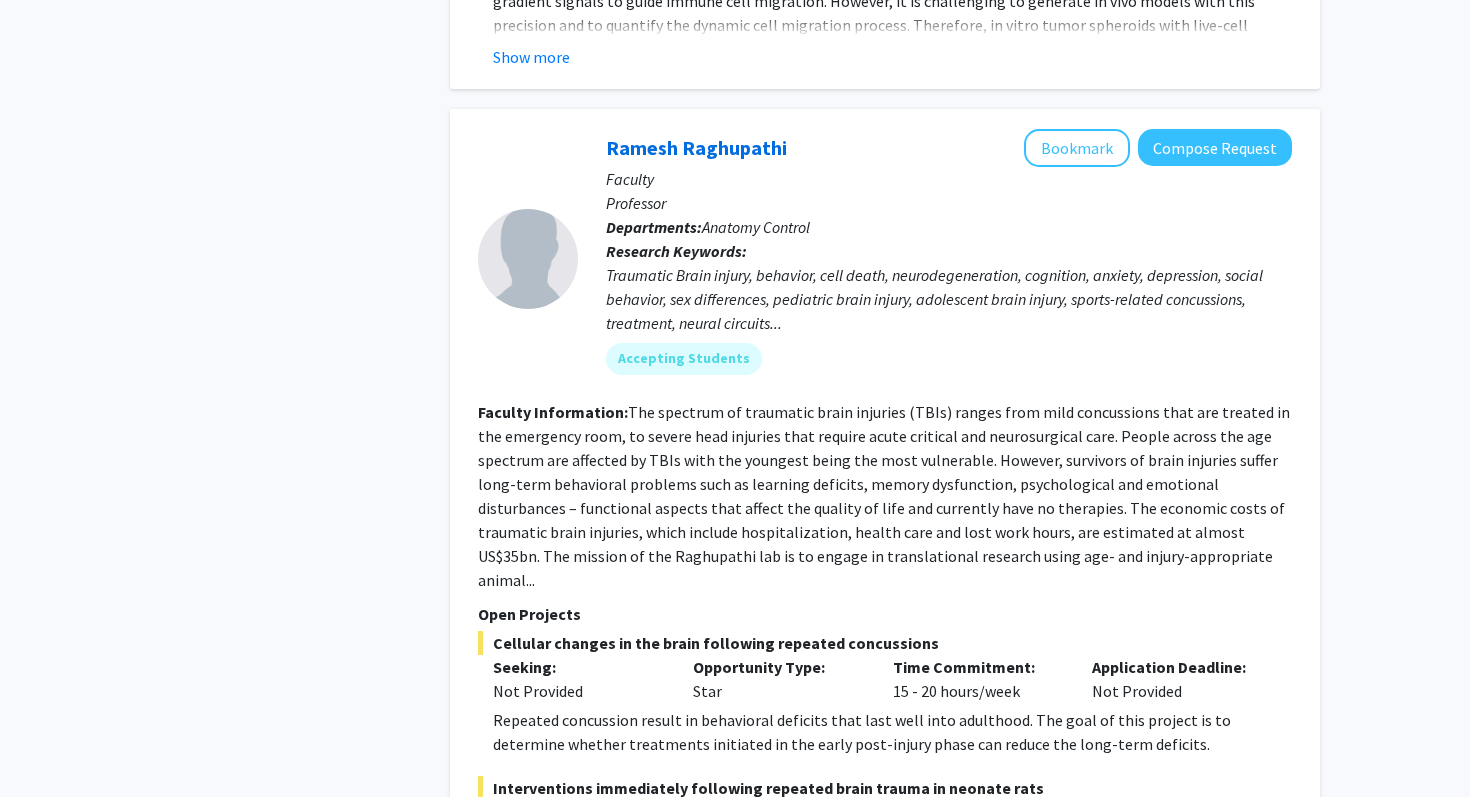 scroll, scrollTop: 9960, scrollLeft: 0, axis: vertical 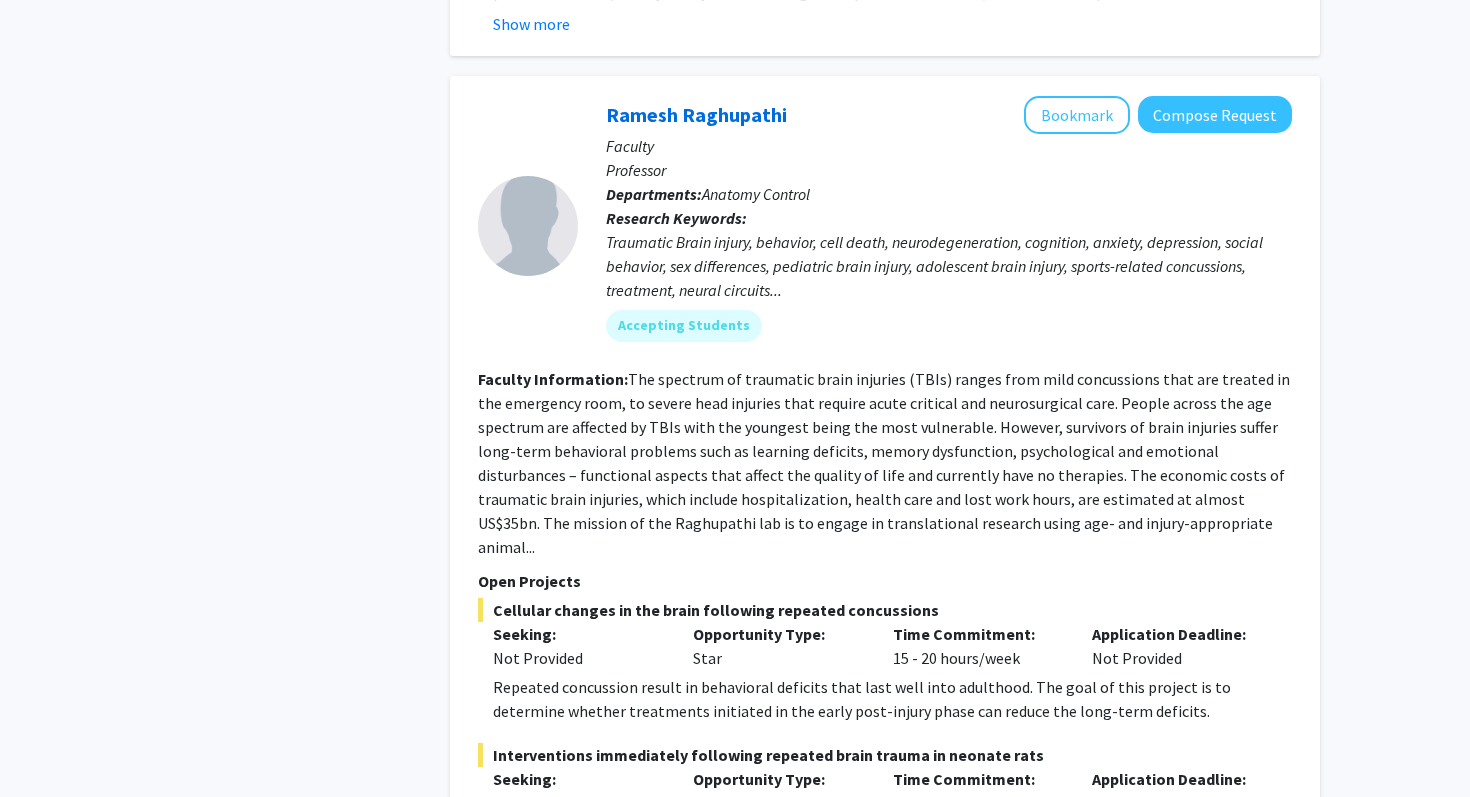 click on "The spectrum of traumatic brain injuries (TBIs) ranges from mild concussions that are treated in the emergency room, to severe head injuries that require acute critical and neurosurgical care. People across the age spectrum are affected by TBIs with the youngest being the most vulnerable. However, survivors of brain injuries suffer long-term behavioral problems such as learning deficits, memory dysfunction, psychological and emotional disturbances – functional aspects that affect the quality of life and currently have no therapies.  The economic costs of traumatic brain injuries, which include hospitalization, health care and lost work hours, are estimated at almost US$35bn.    The mission of the Raghupathi lab is to engage in translational research using age- and injury-appropriate animal..." 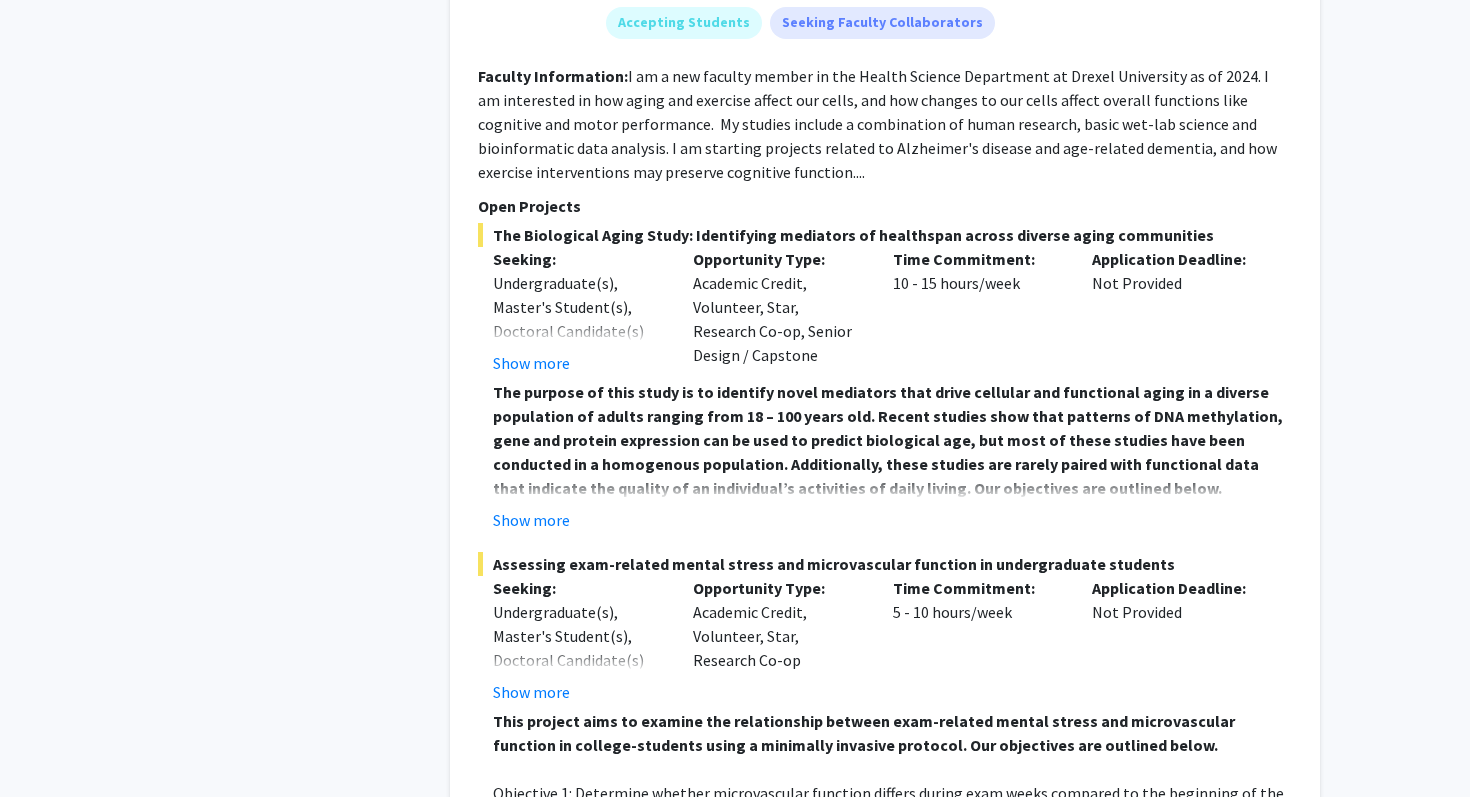 scroll, scrollTop: 11108, scrollLeft: 0, axis: vertical 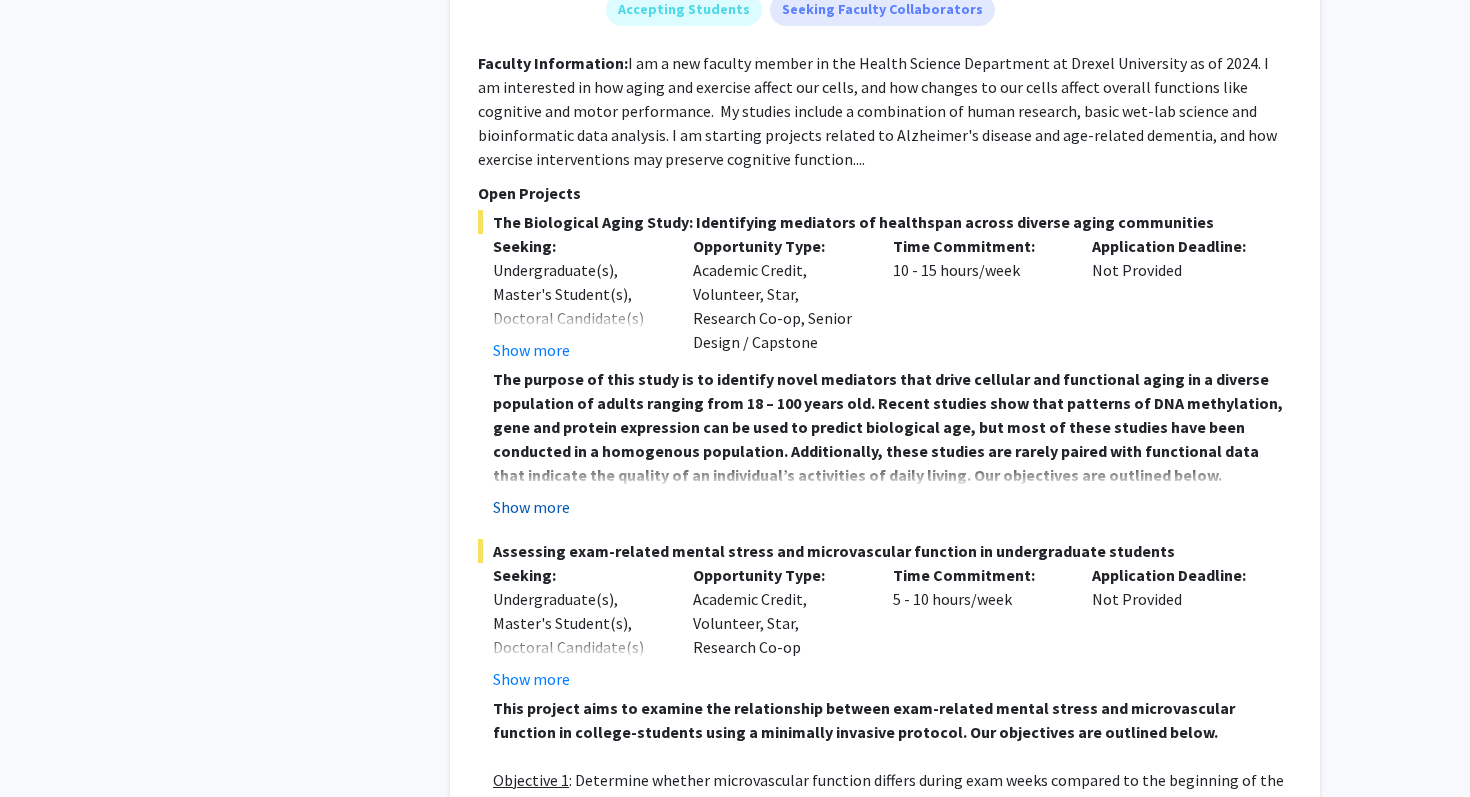 click on "Show more" 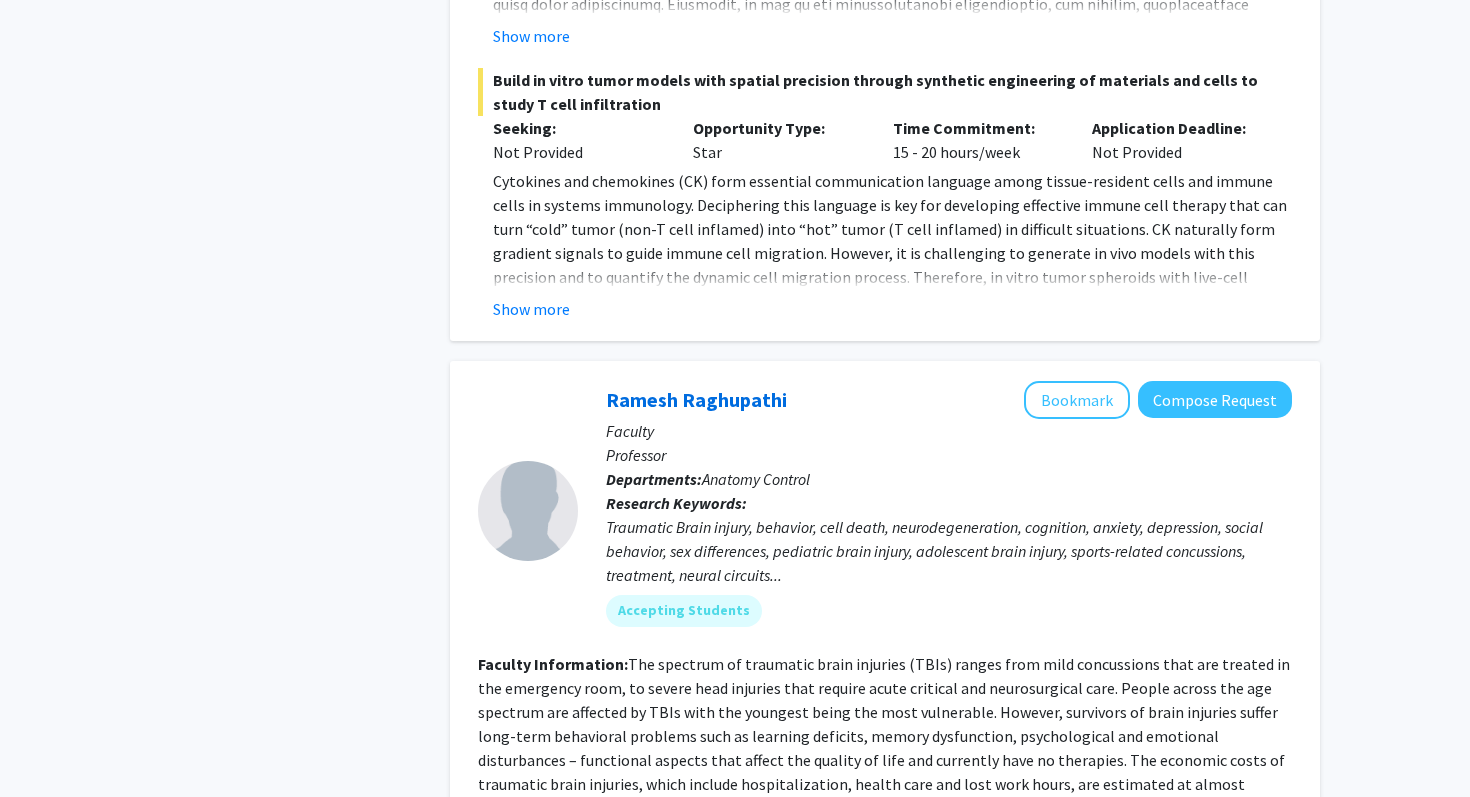 scroll, scrollTop: 9671, scrollLeft: 0, axis: vertical 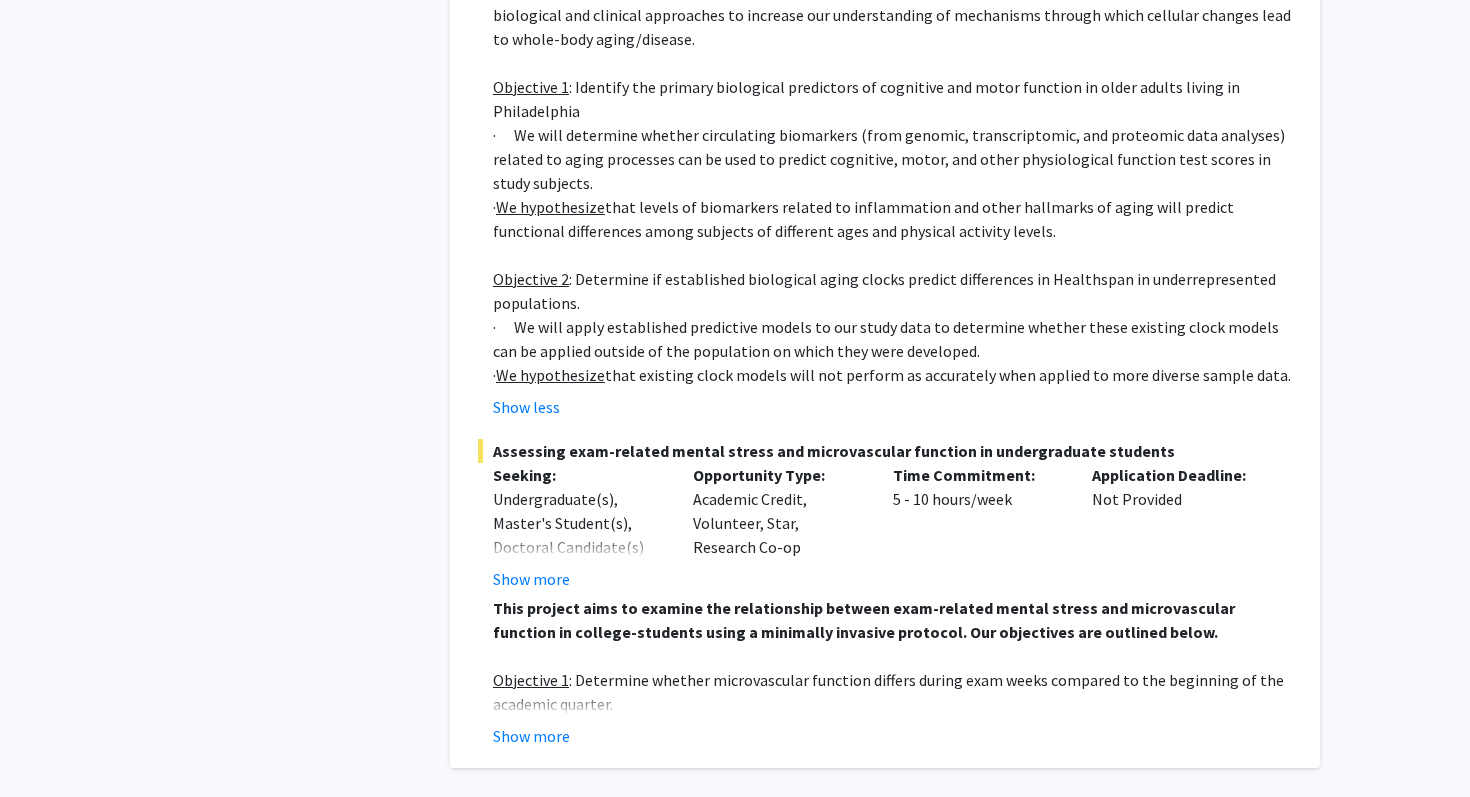 click on "2" 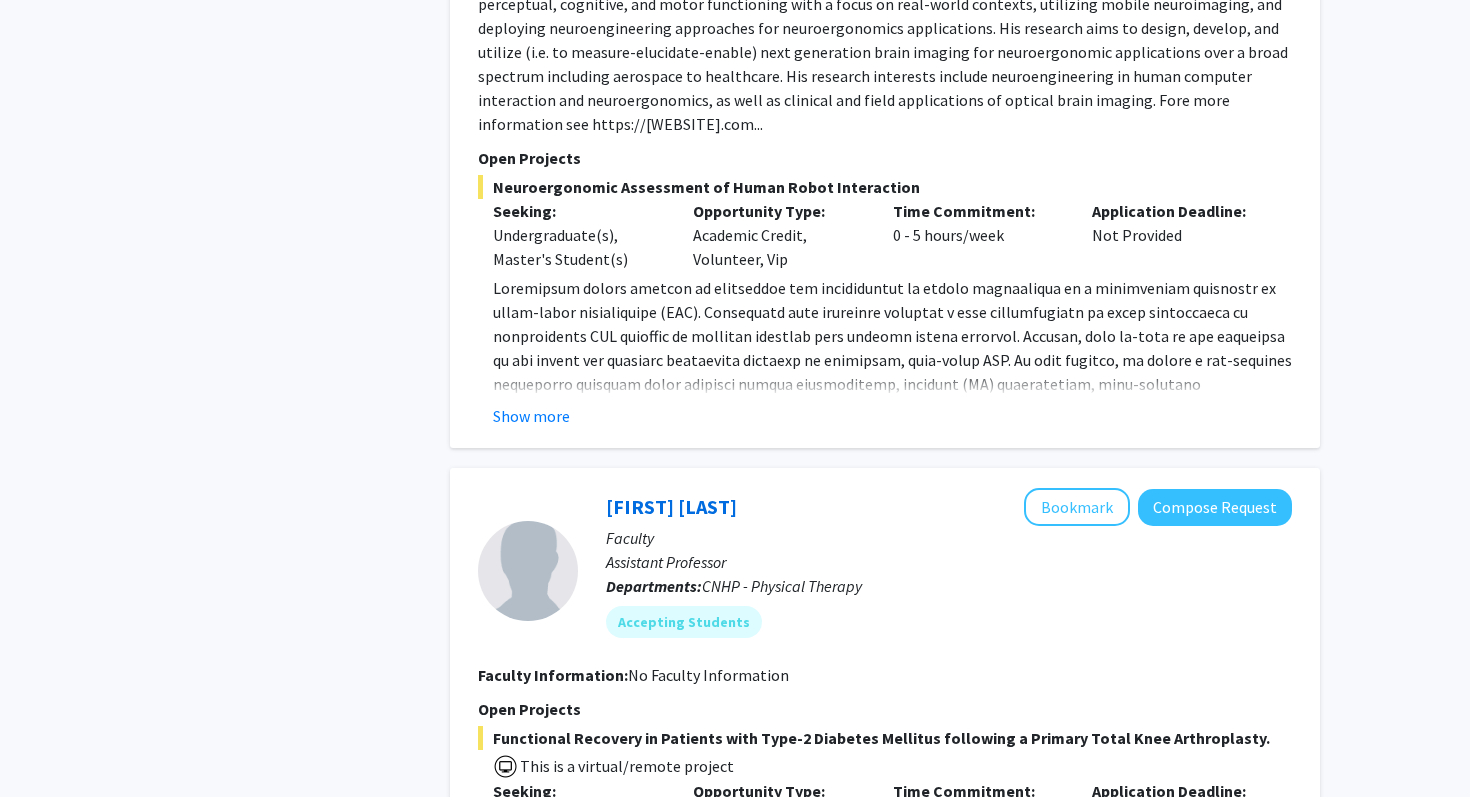 scroll, scrollTop: 3441, scrollLeft: 0, axis: vertical 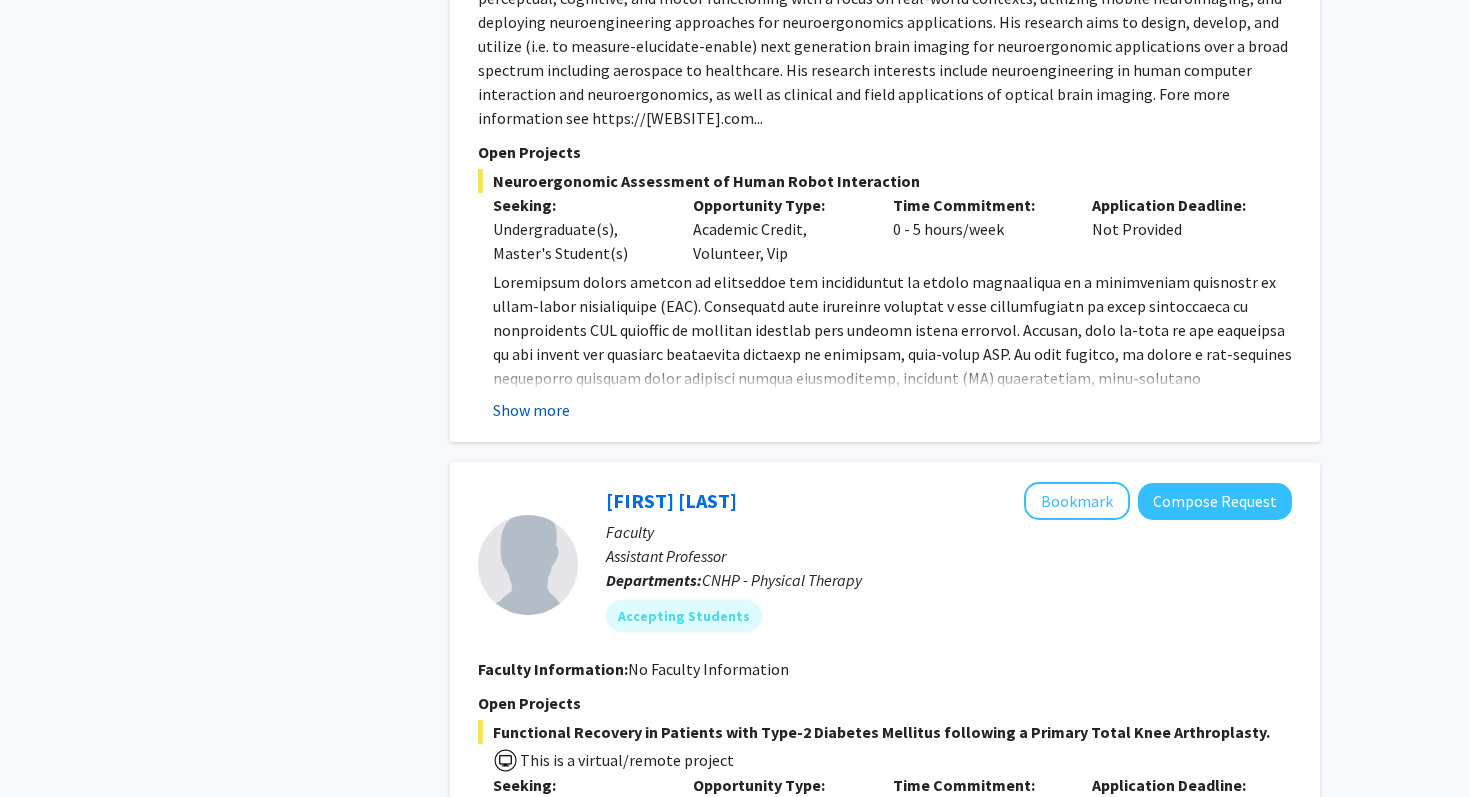 click on "Show more" 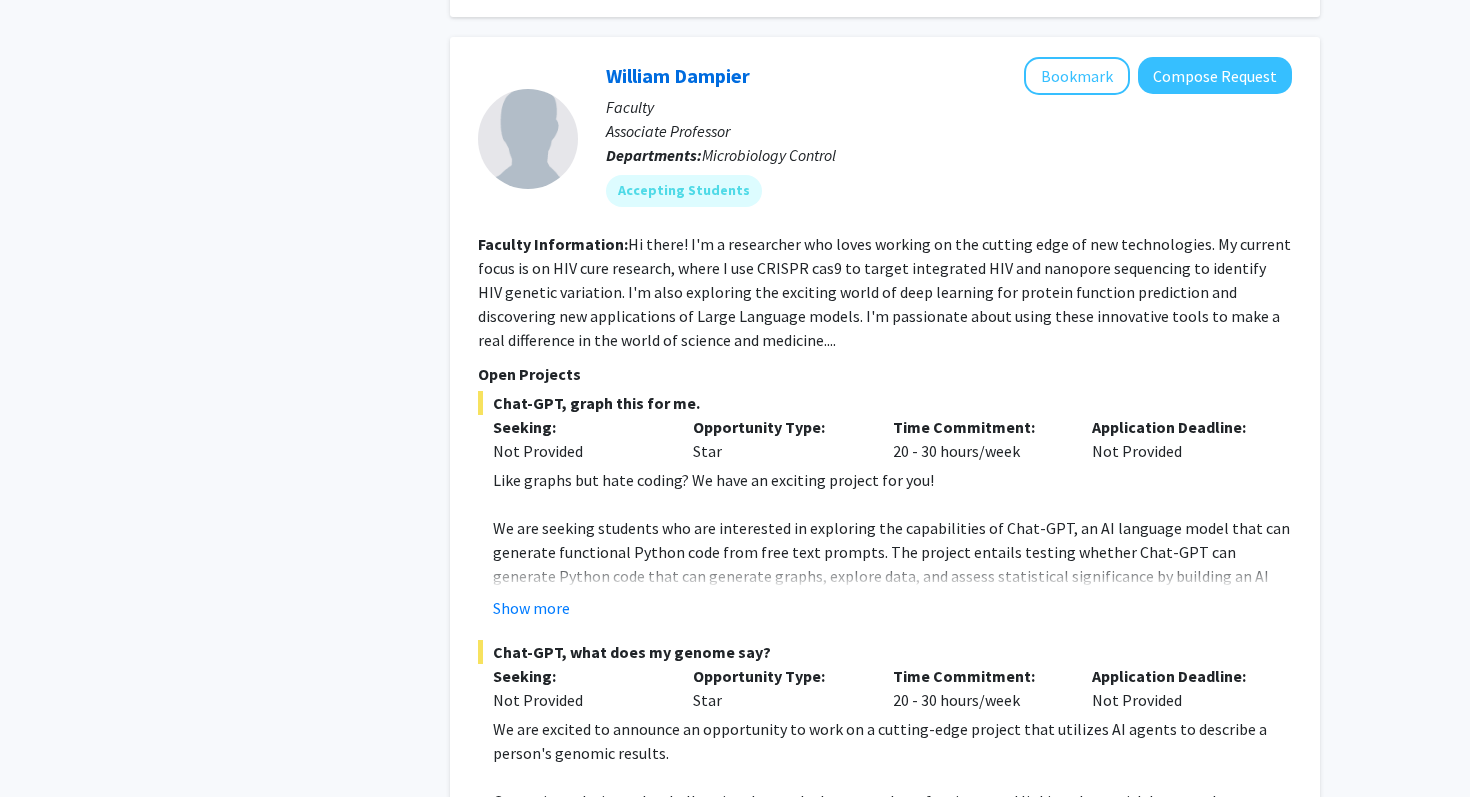 scroll, scrollTop: 5366, scrollLeft: 0, axis: vertical 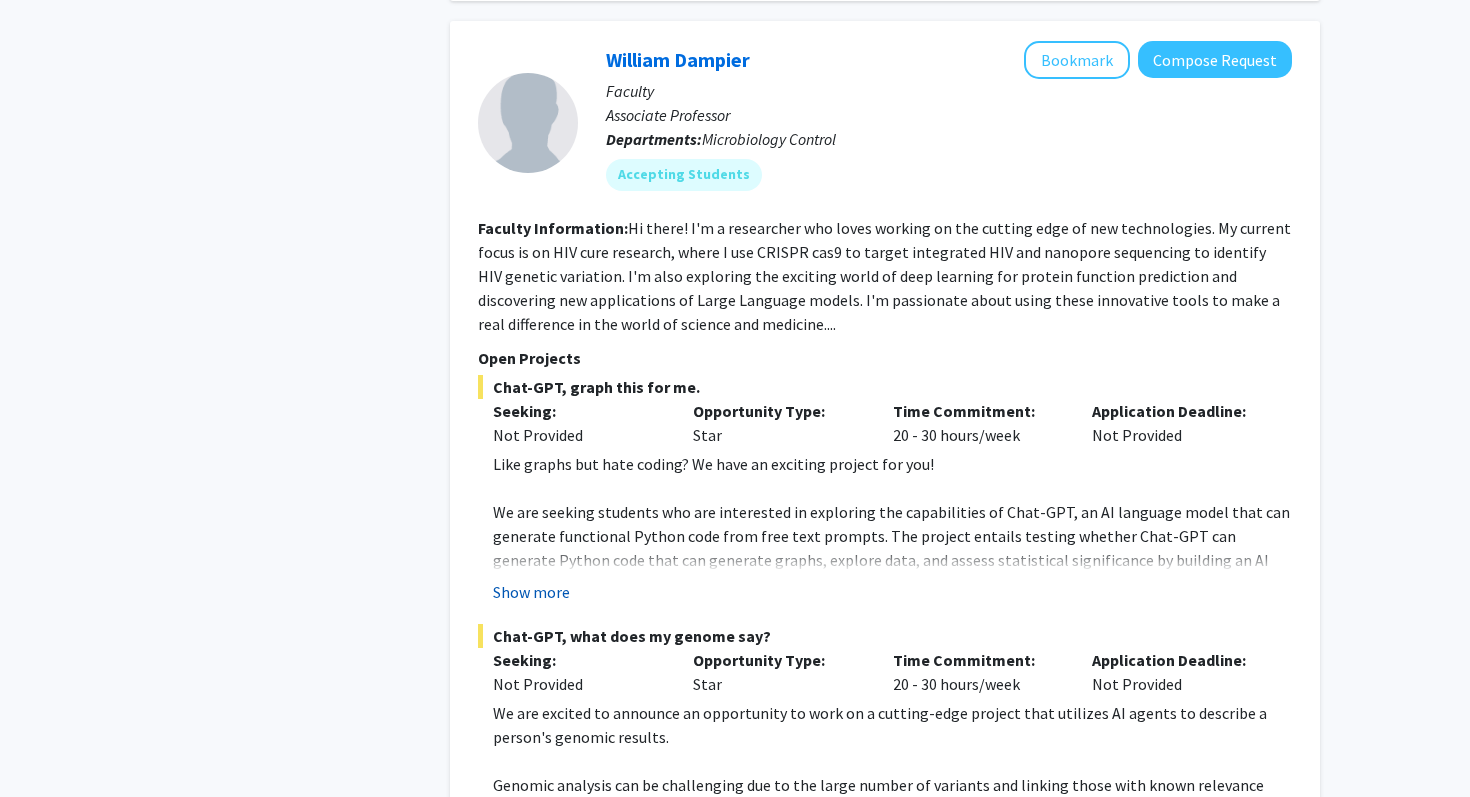 click on "Show more" 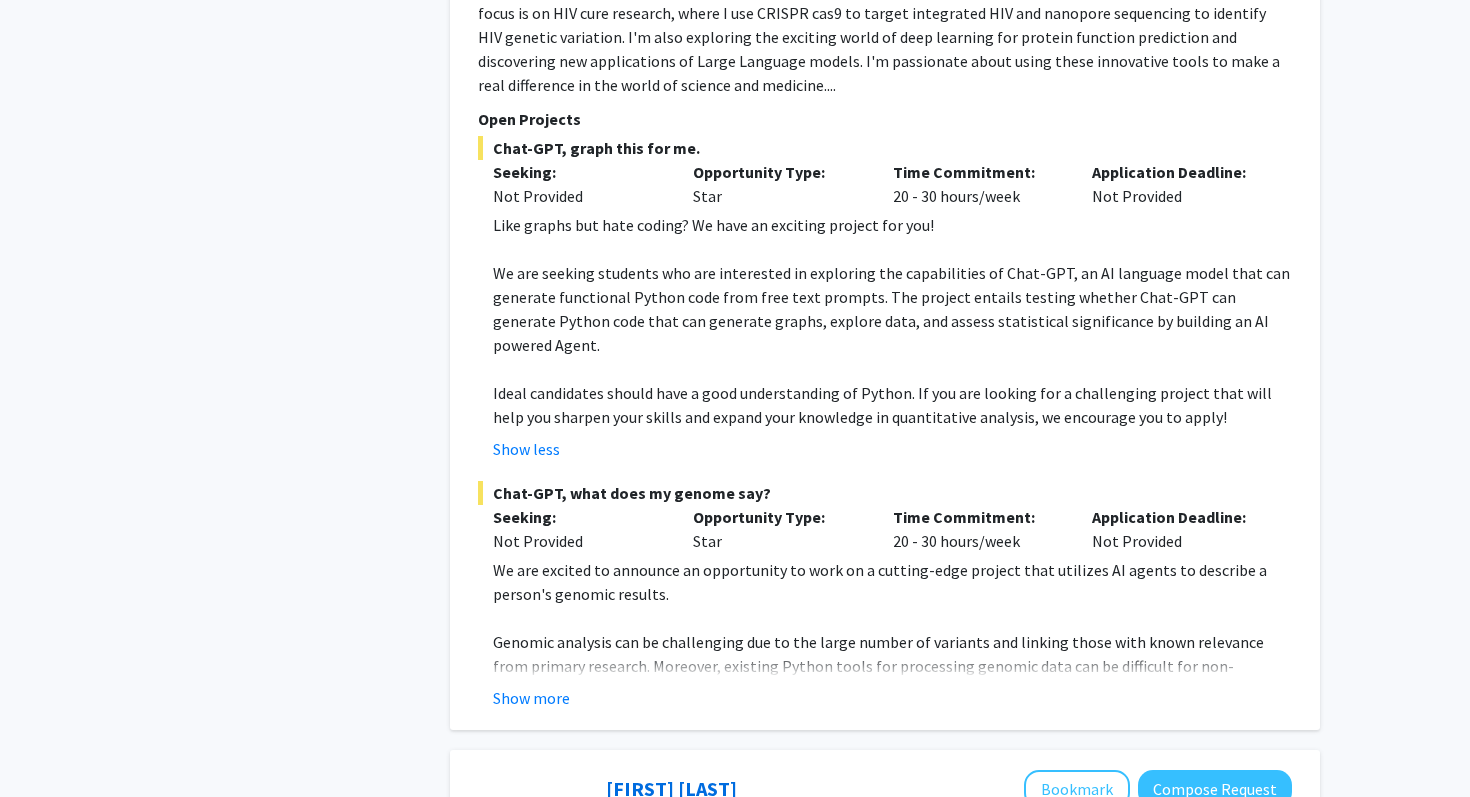 scroll, scrollTop: 5619, scrollLeft: 0, axis: vertical 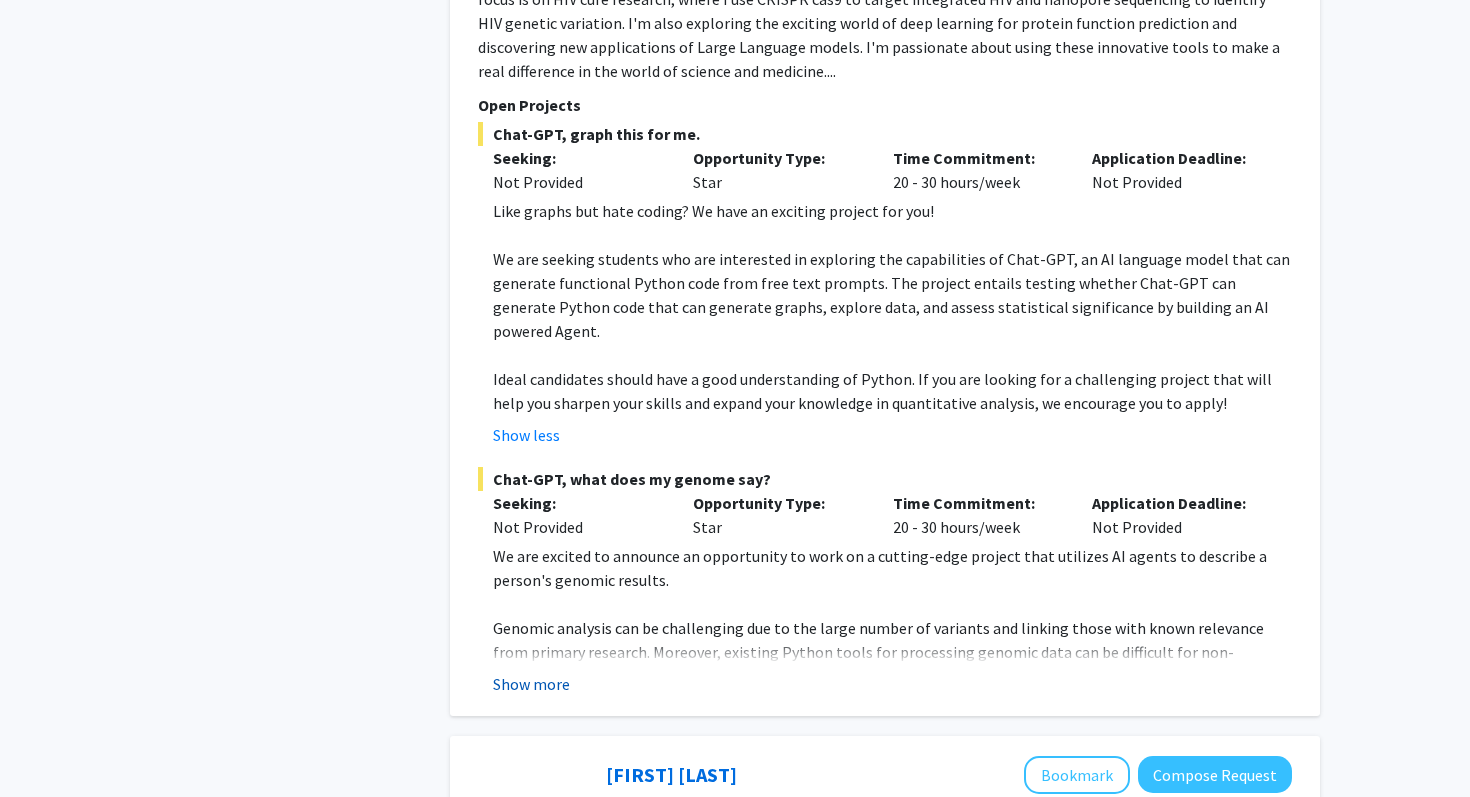 click on "Show more" 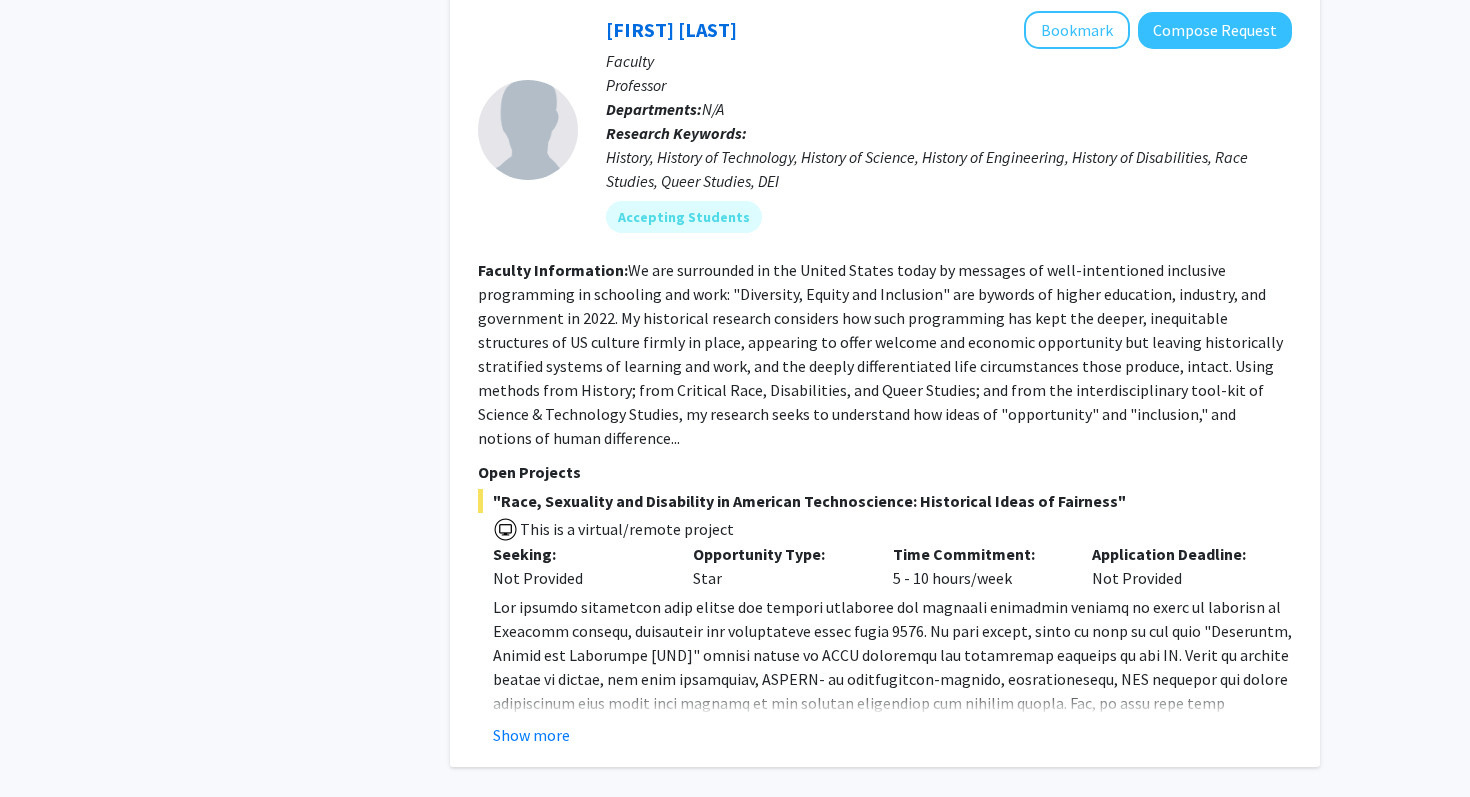 scroll, scrollTop: 7446, scrollLeft: 0, axis: vertical 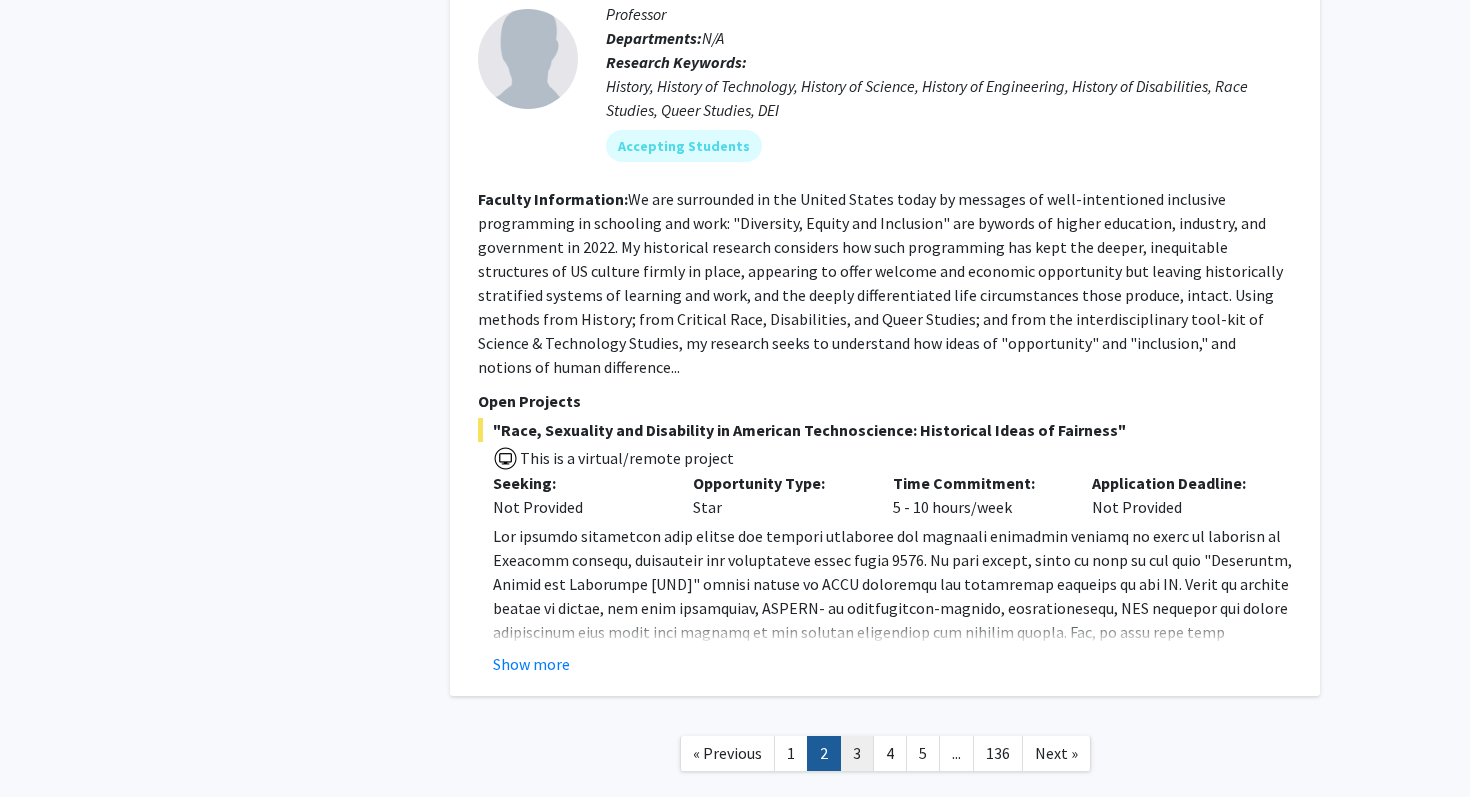 click on "3" 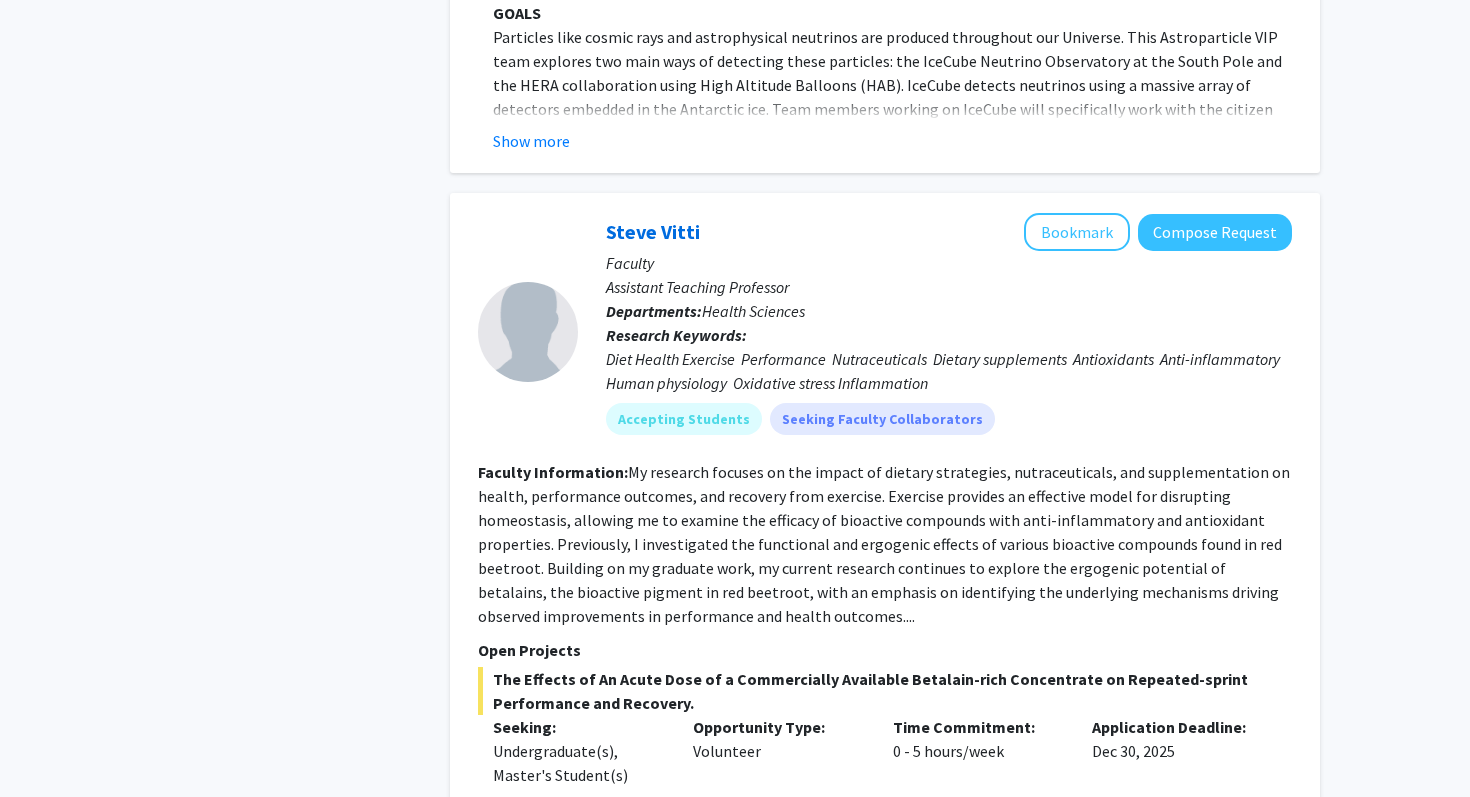 scroll, scrollTop: 6628, scrollLeft: 0, axis: vertical 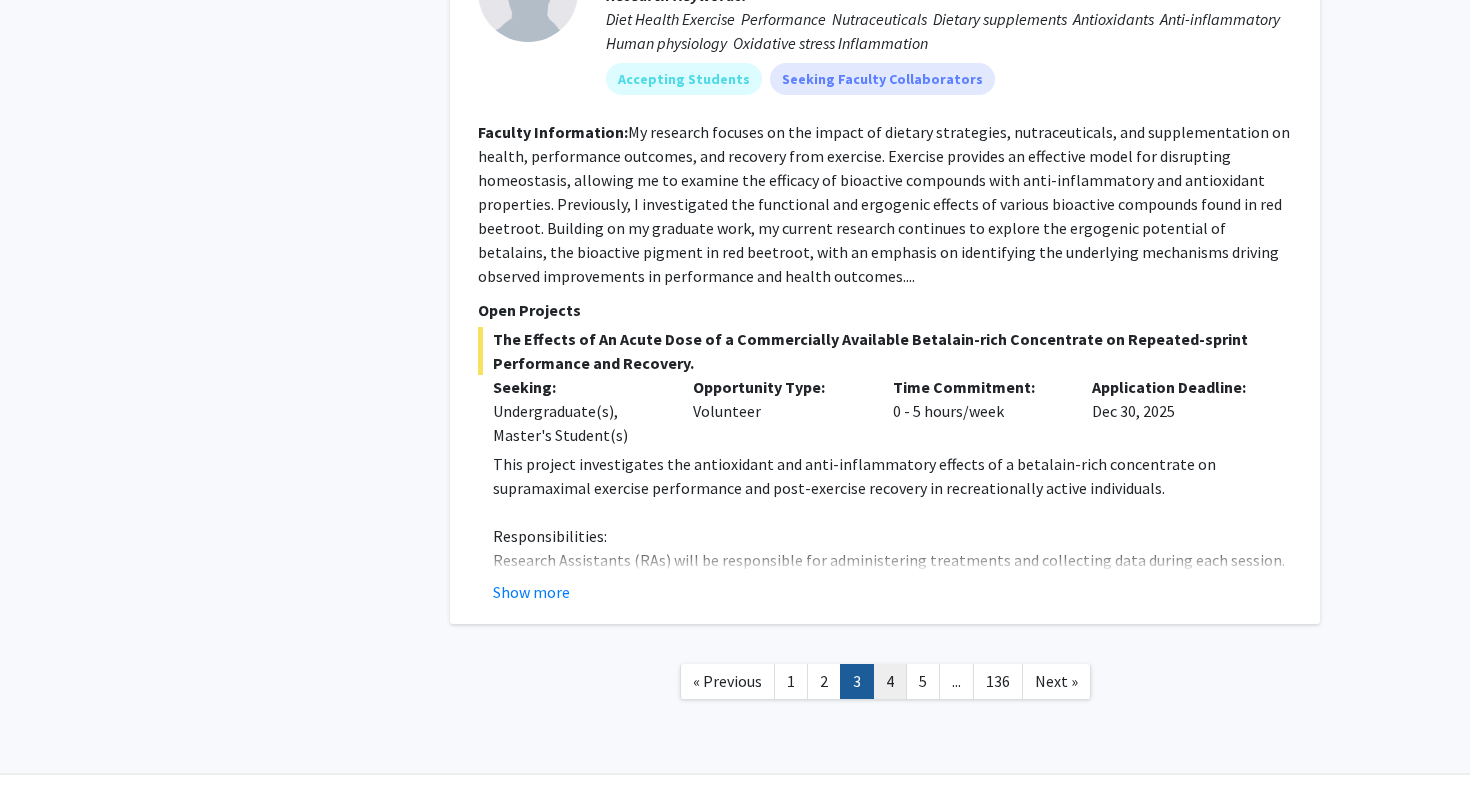 click on "4" 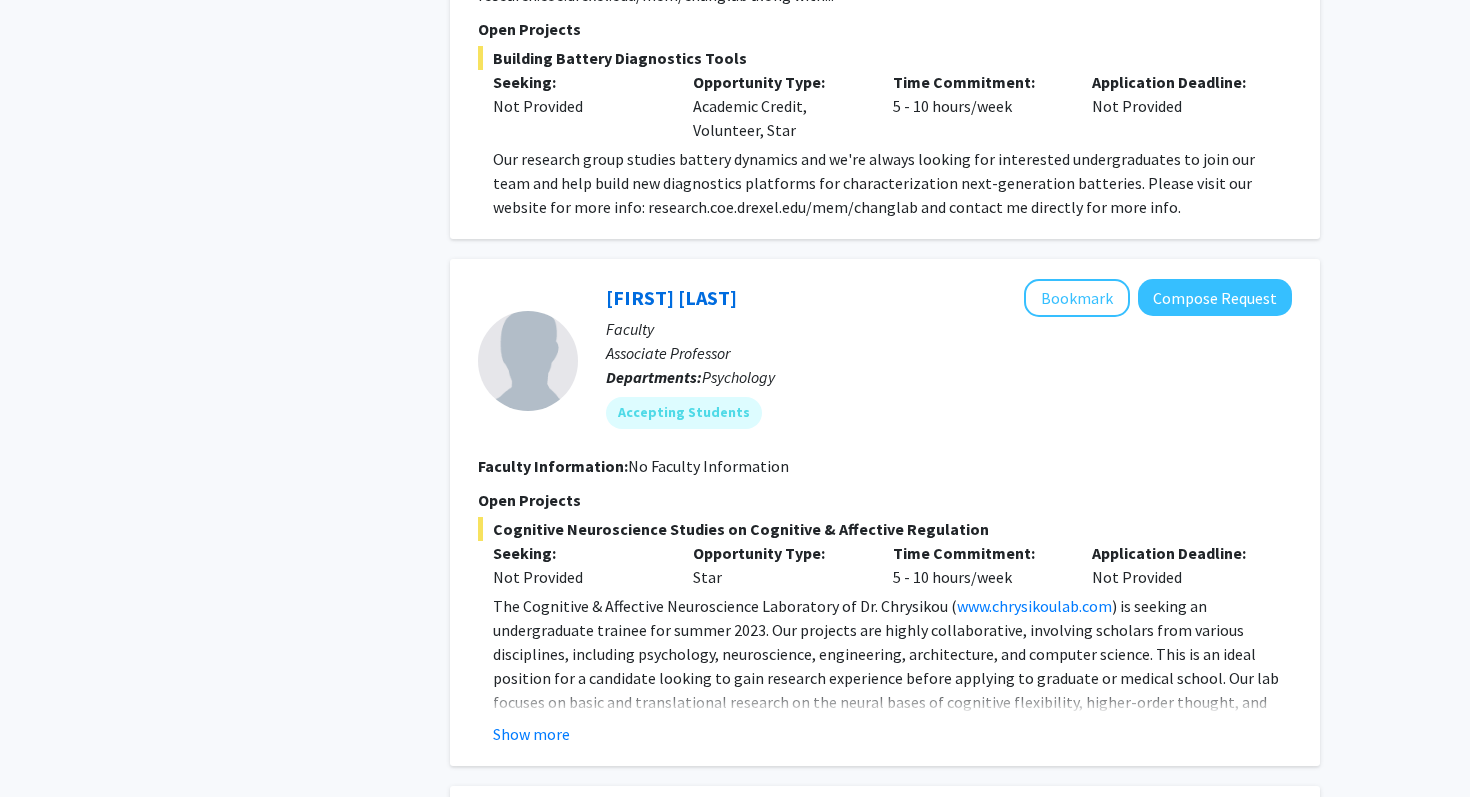 scroll, scrollTop: 4035, scrollLeft: 0, axis: vertical 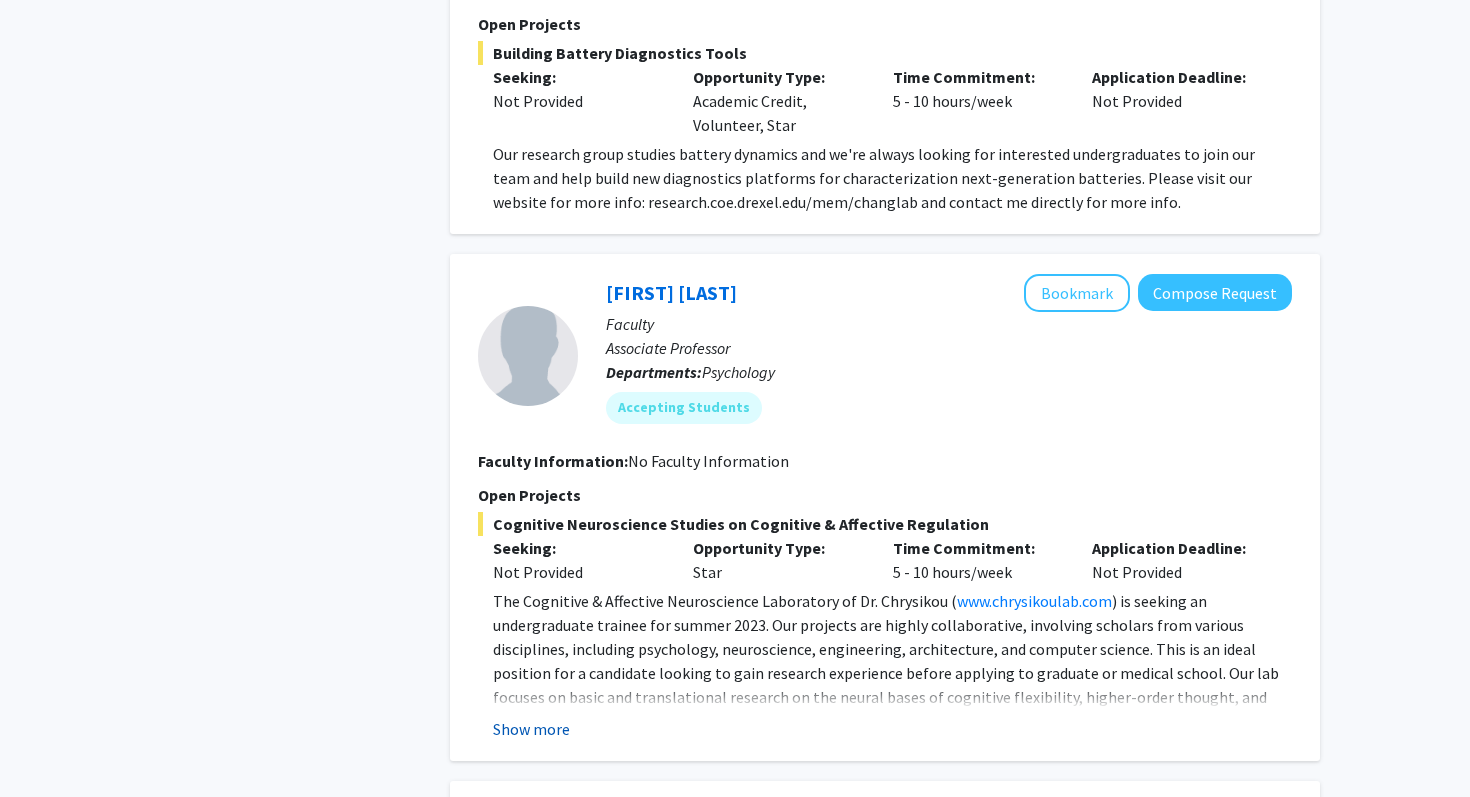 click on "Show more" 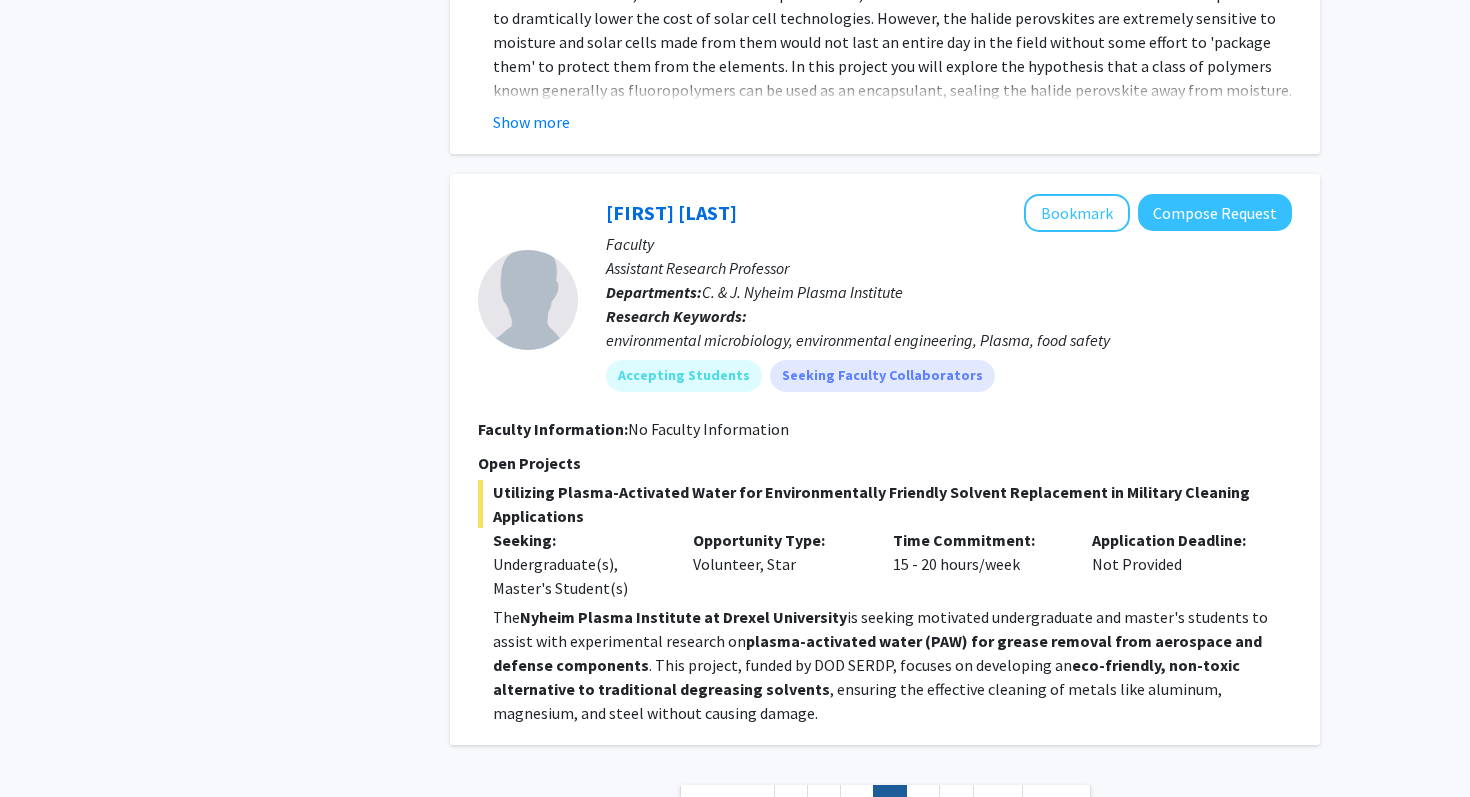 scroll, scrollTop: 6082, scrollLeft: 0, axis: vertical 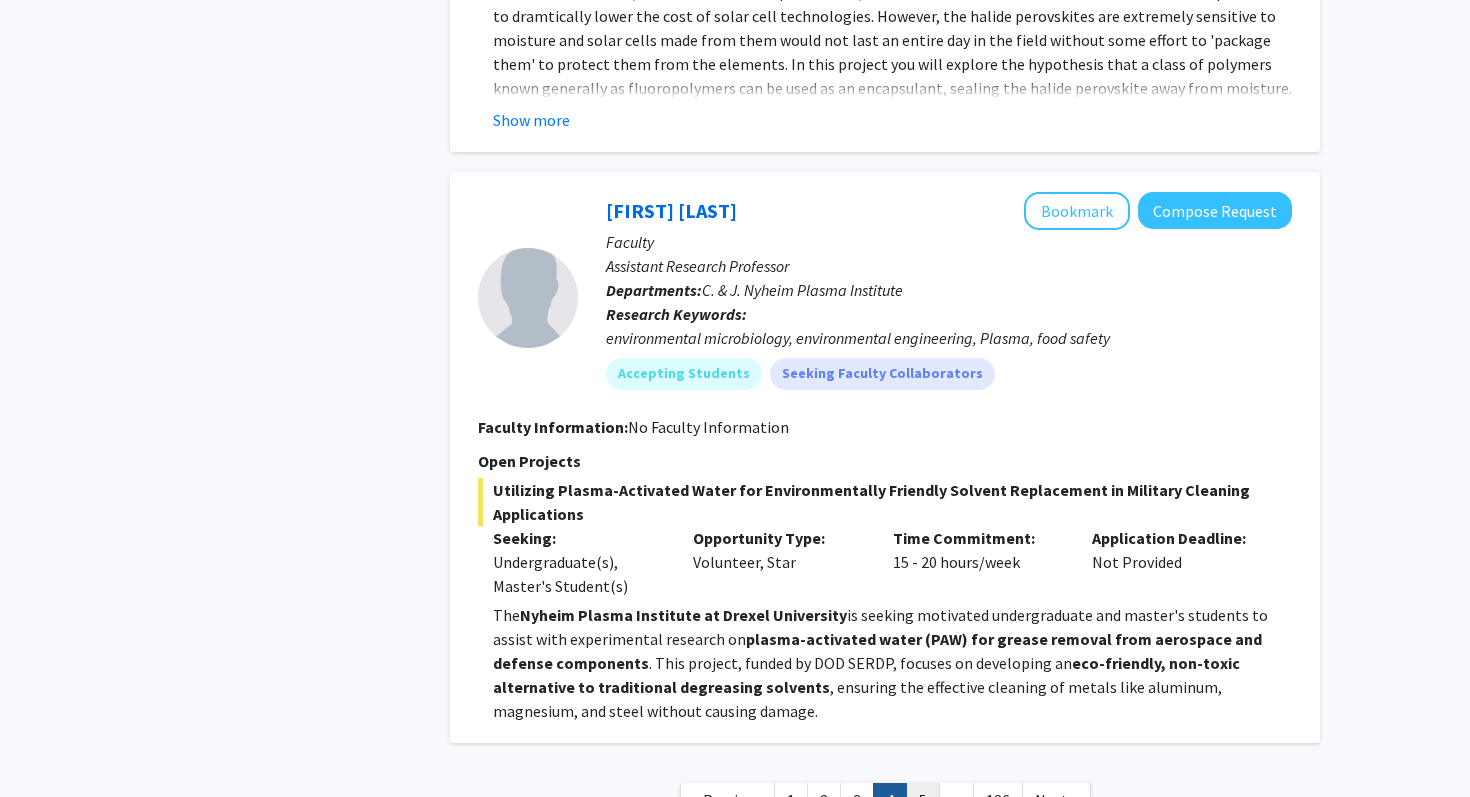 click on "5" 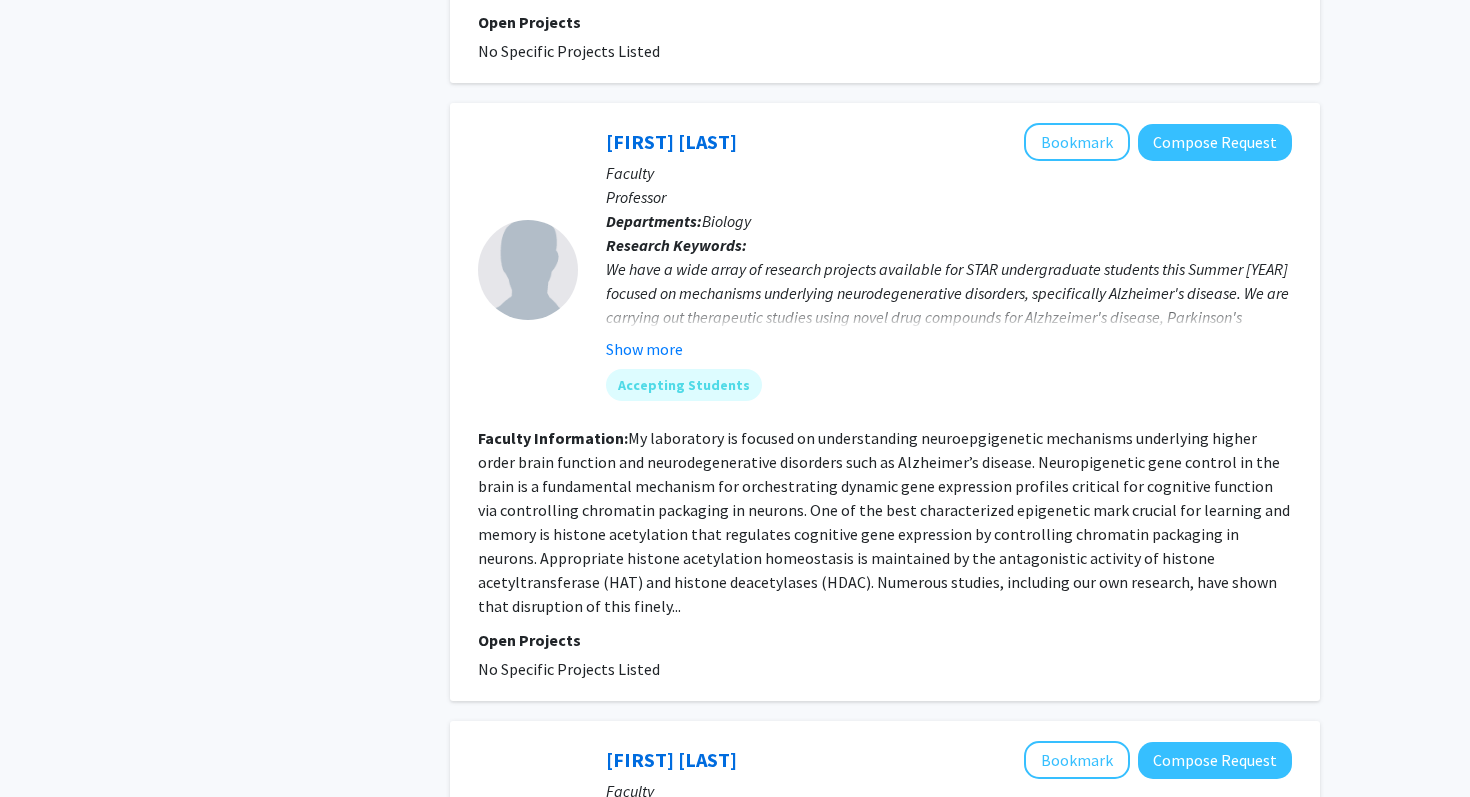 scroll, scrollTop: 3671, scrollLeft: 0, axis: vertical 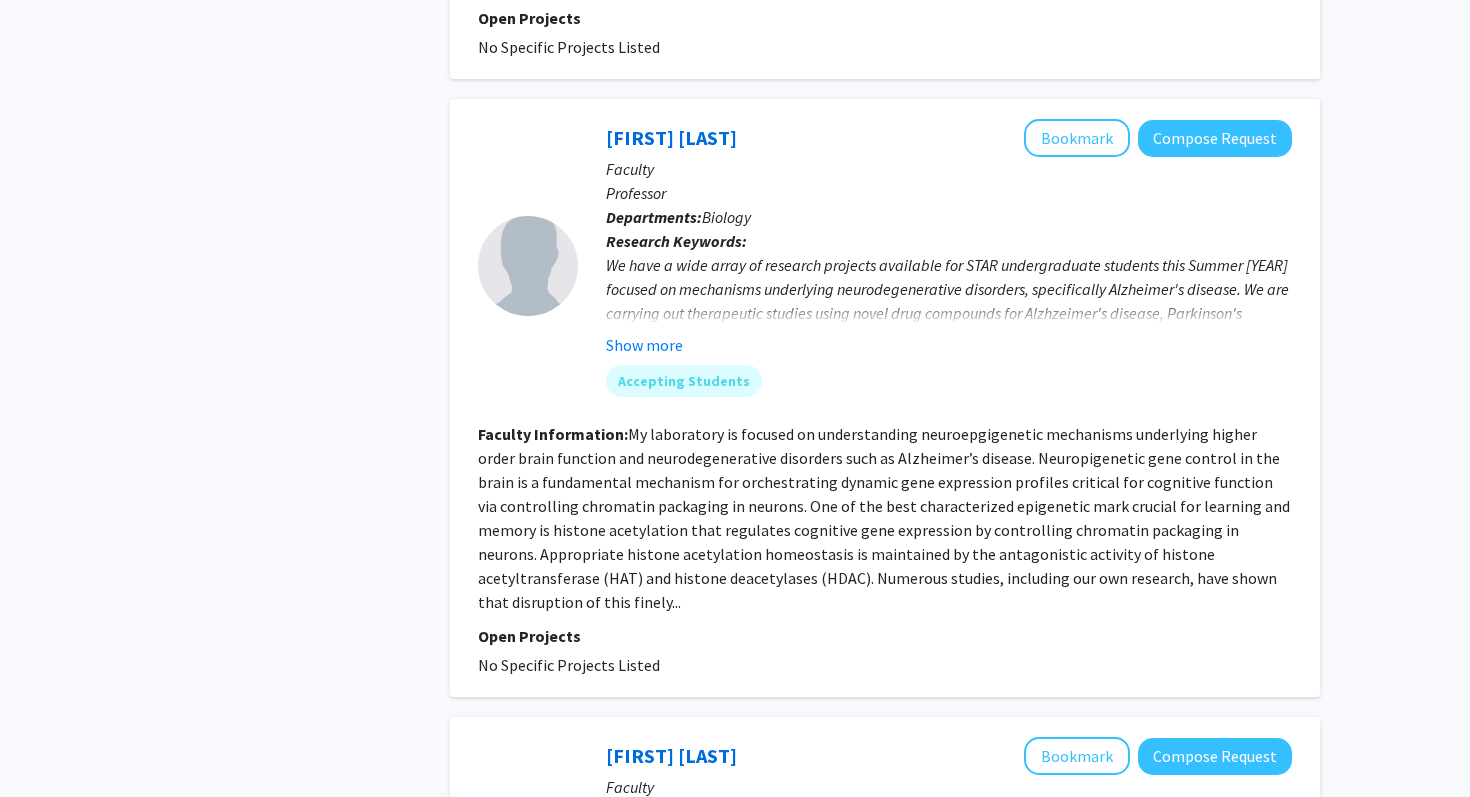 click on "My laboratory is focused on understanding neuroepgigenetic mechanisms underlying  higher order brain function and neurodegenerative disorders such as Alzheimer’s disease. Neuropigenetic gene control in the brain is a fundamental mechanism for orchestrating dynamic gene expression profiles critical for cognitive function via controlling chromatin packaging in neurons. One of the best characterized epigenetic mark crucial for learning and memory is histone acetylation that regulates cognitive gene expression by controlling chromatin packaging in neurons. Appropriate histone acetylation homeostasis is maintained by the antagonistic activity of histone acetyltransferase (HAT) and histone deacetylases (HDAC). Numerous studies, including our own research, have shown that disruption of this finely..." 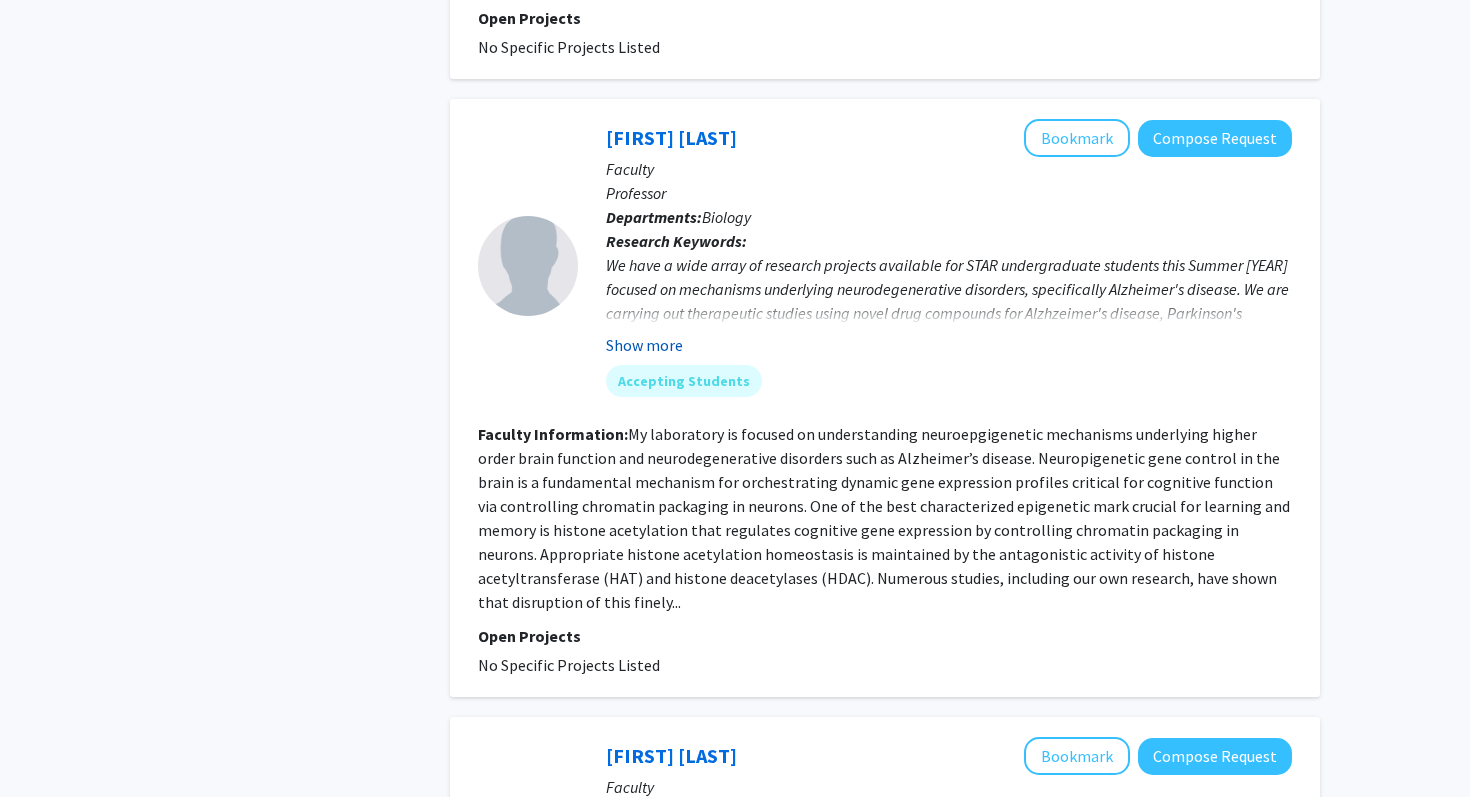 click on "Show more" 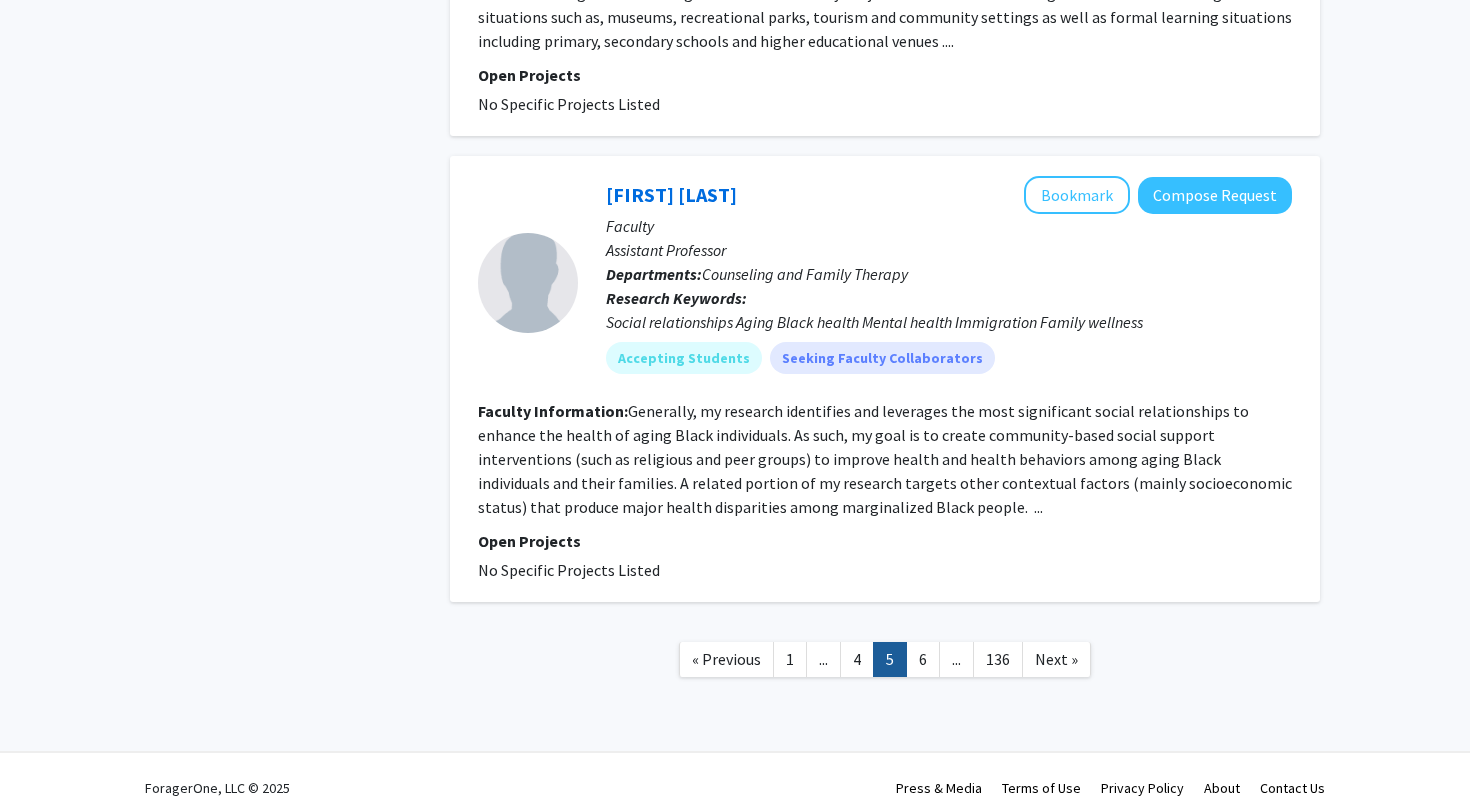 scroll, scrollTop: 5262, scrollLeft: 0, axis: vertical 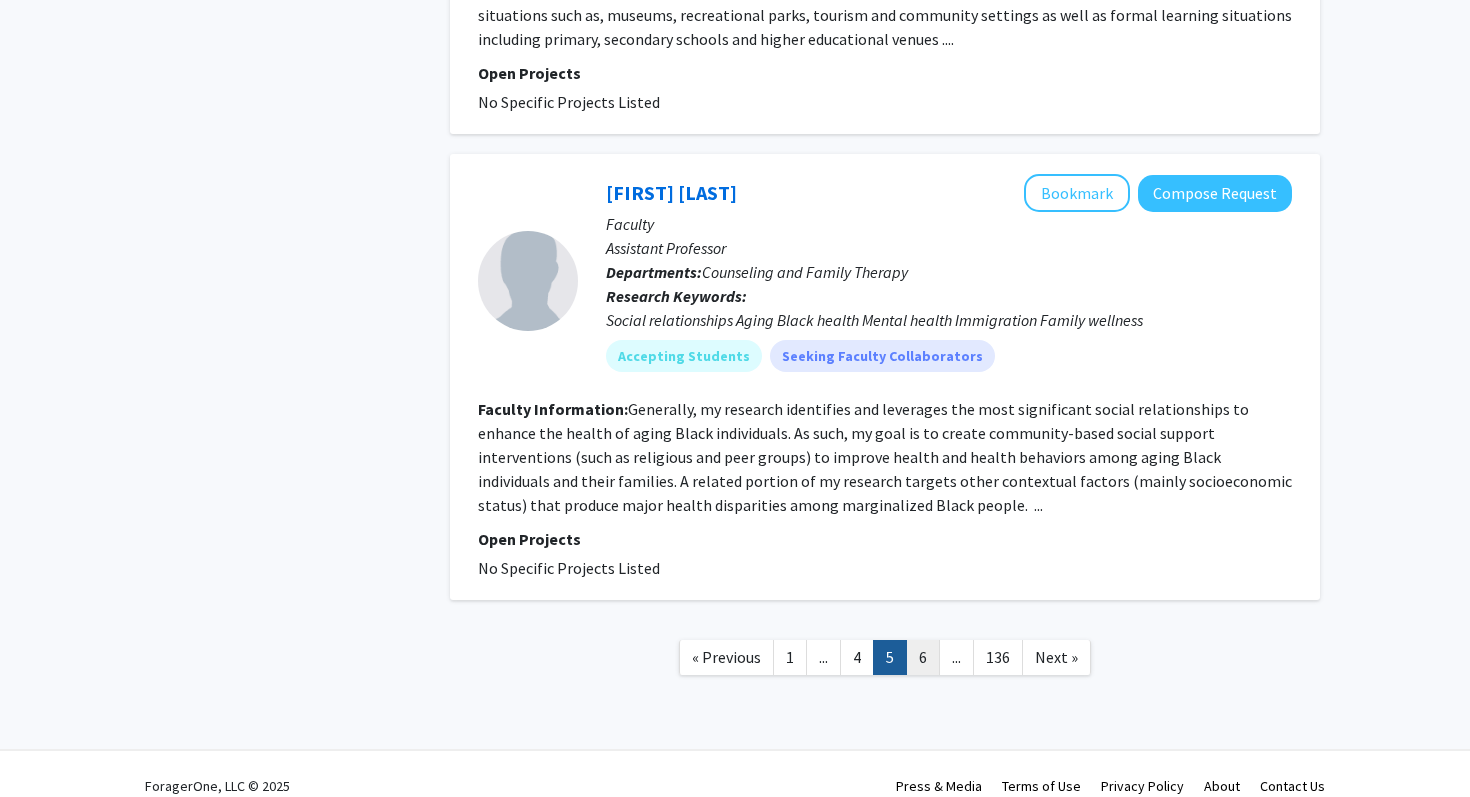 click on "6" 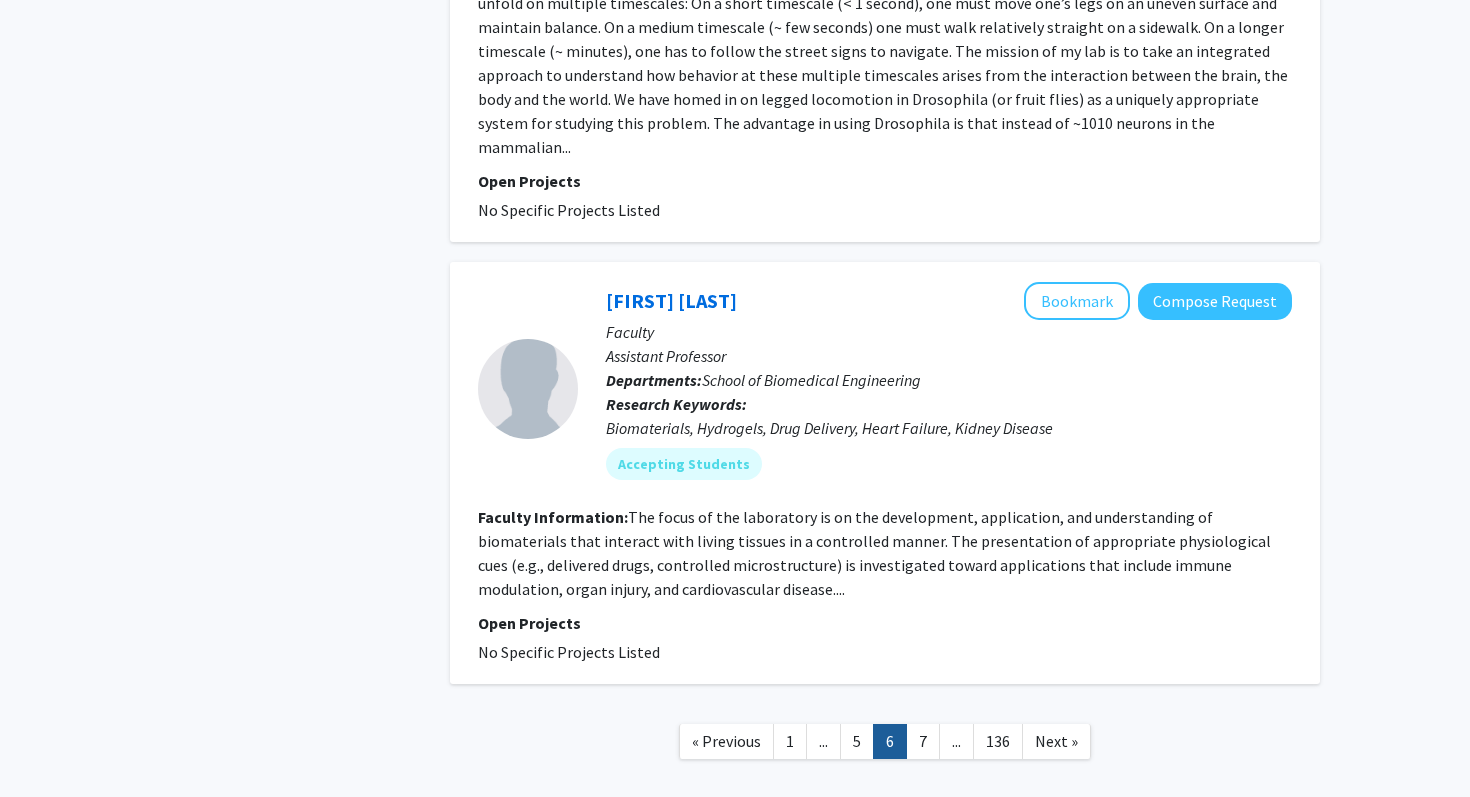 scroll, scrollTop: 4786, scrollLeft: 0, axis: vertical 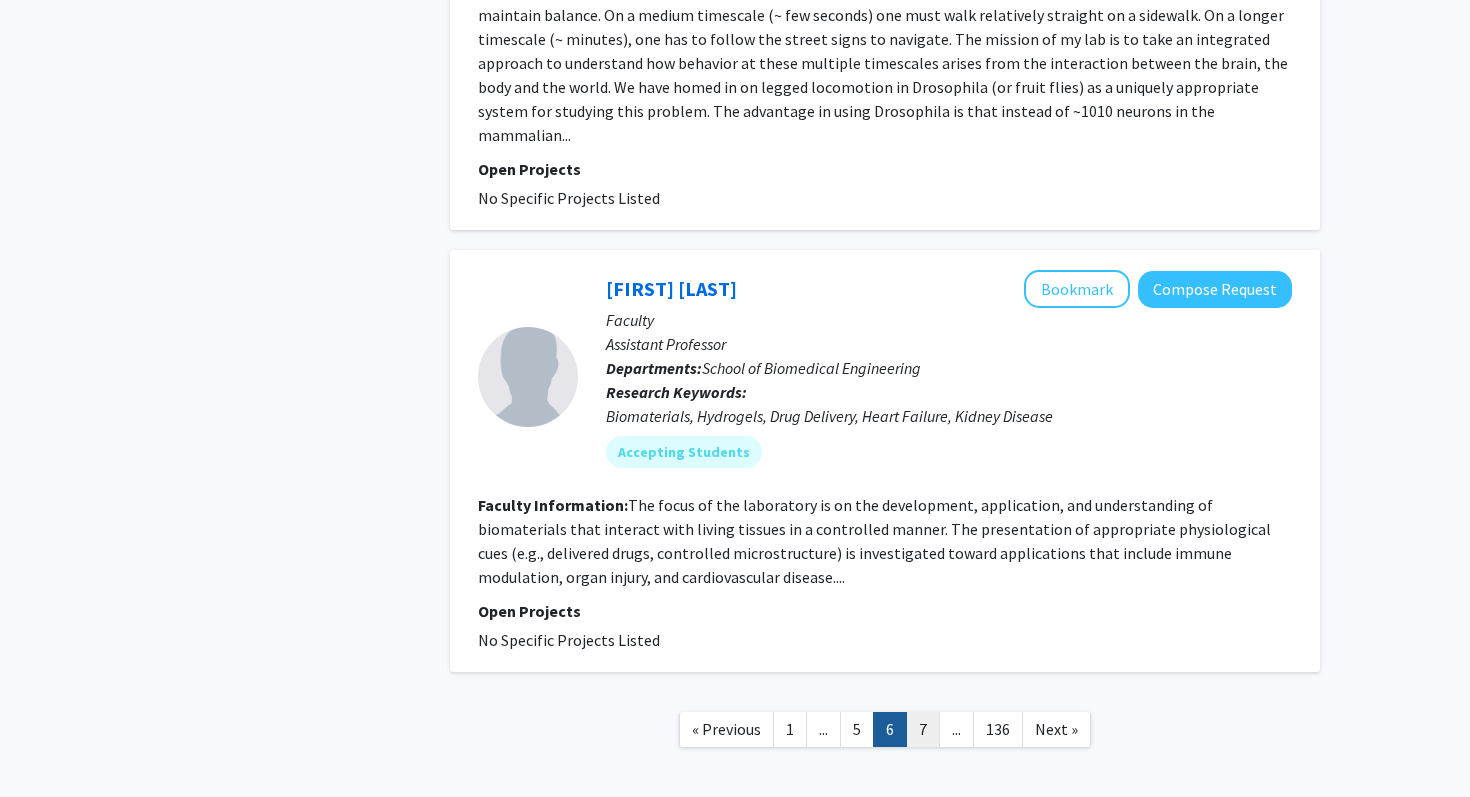 click on "7" 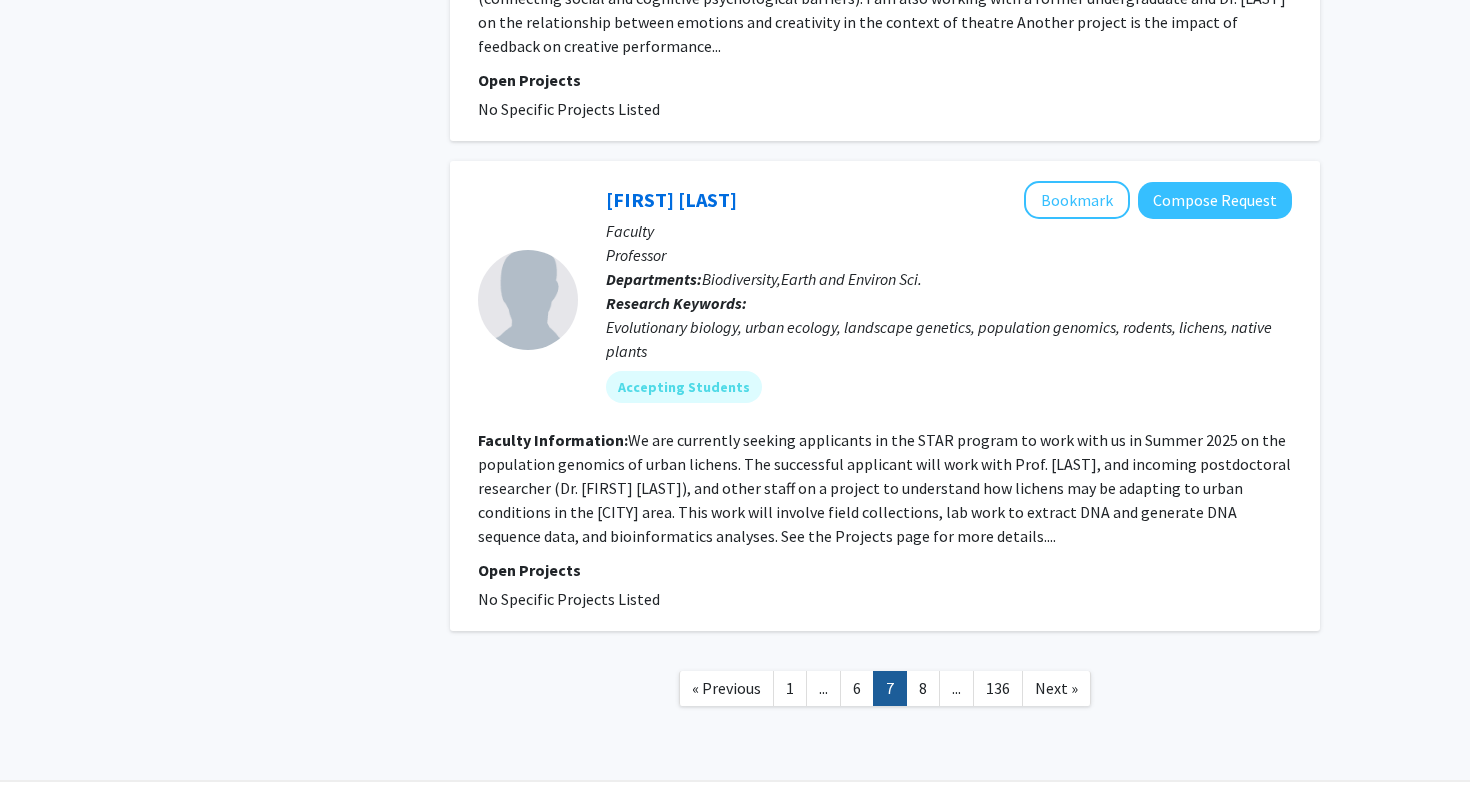 scroll, scrollTop: 4682, scrollLeft: 0, axis: vertical 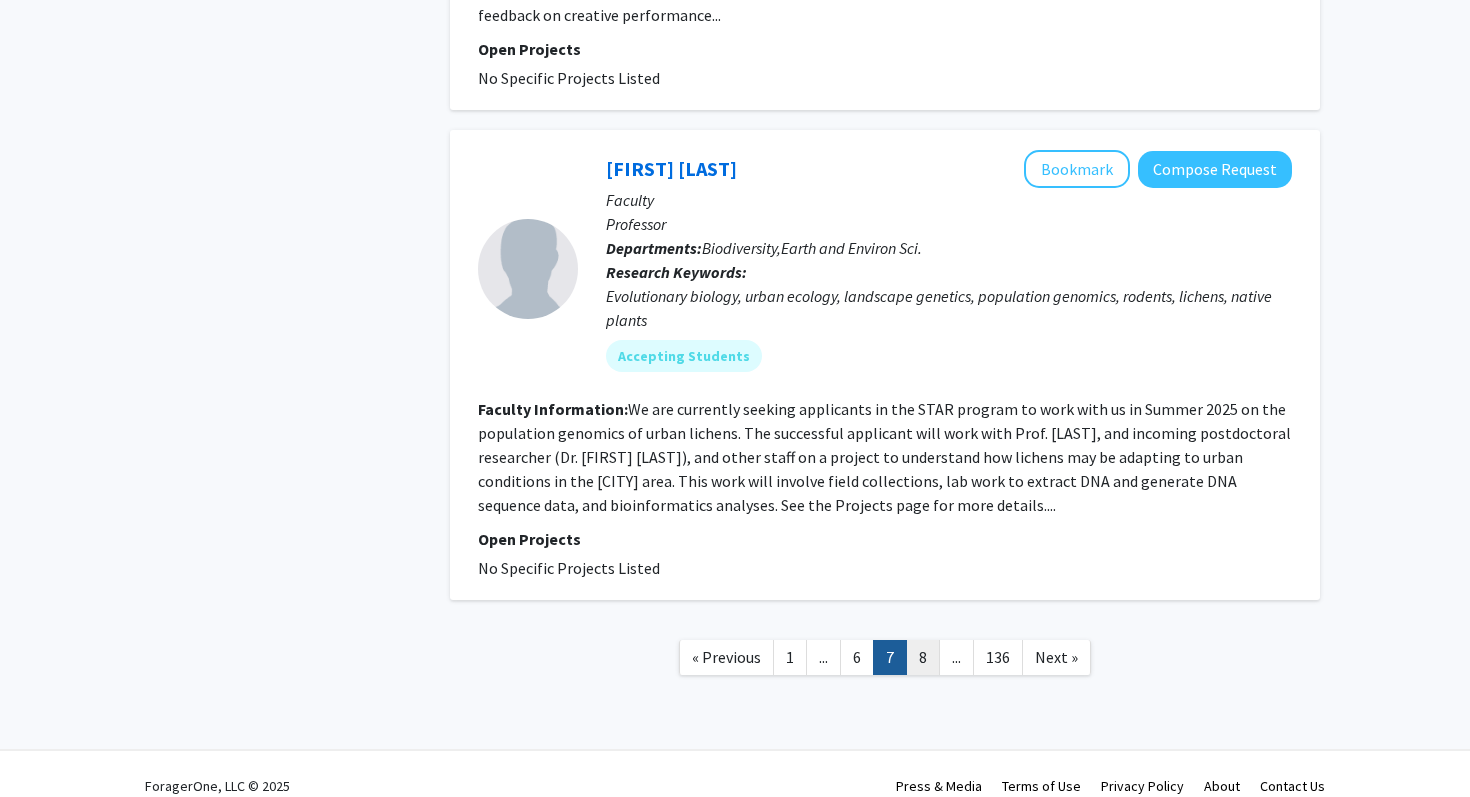 click on "8" 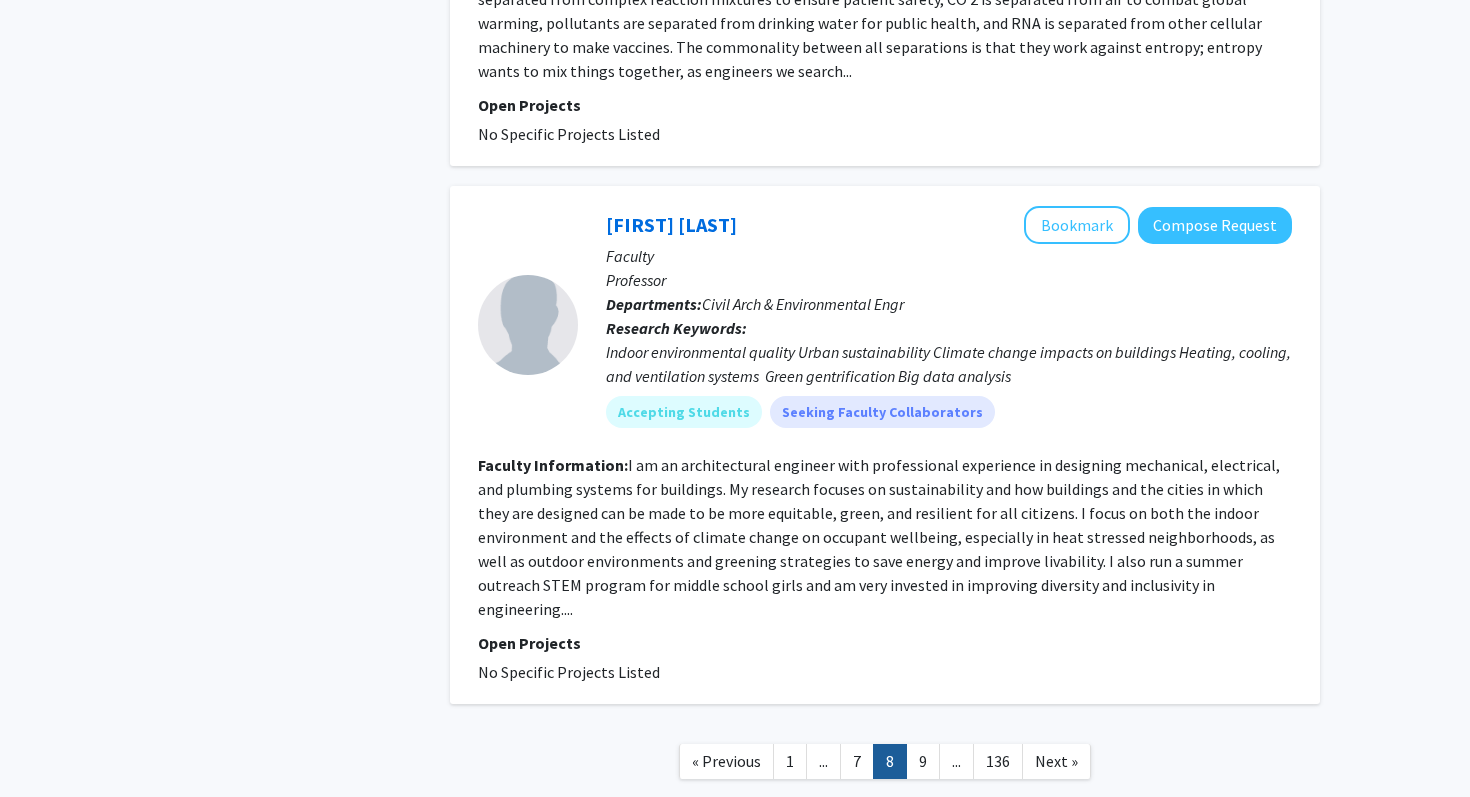 scroll, scrollTop: 4667, scrollLeft: 0, axis: vertical 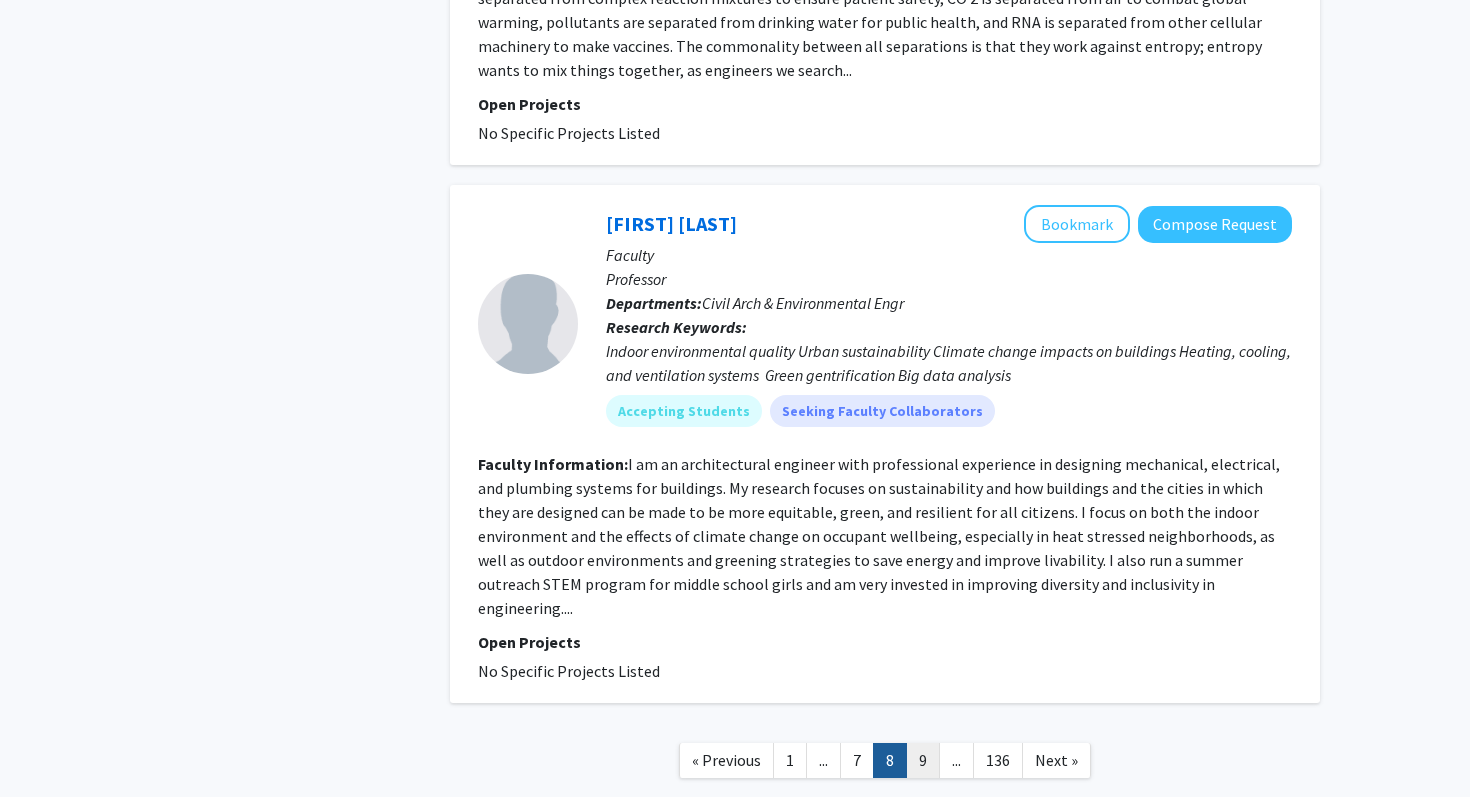 click on "9" 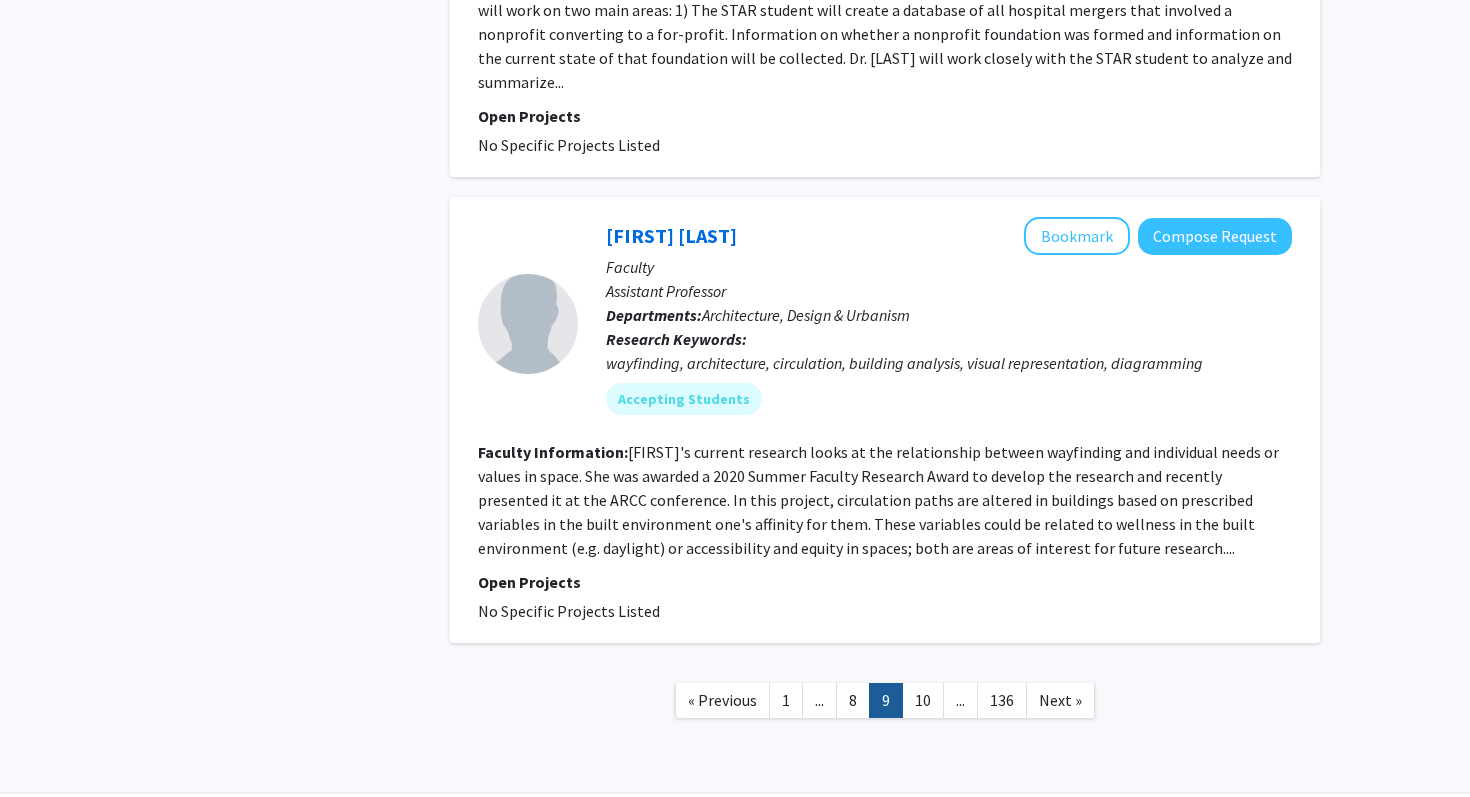 scroll, scrollTop: 4188, scrollLeft: 0, axis: vertical 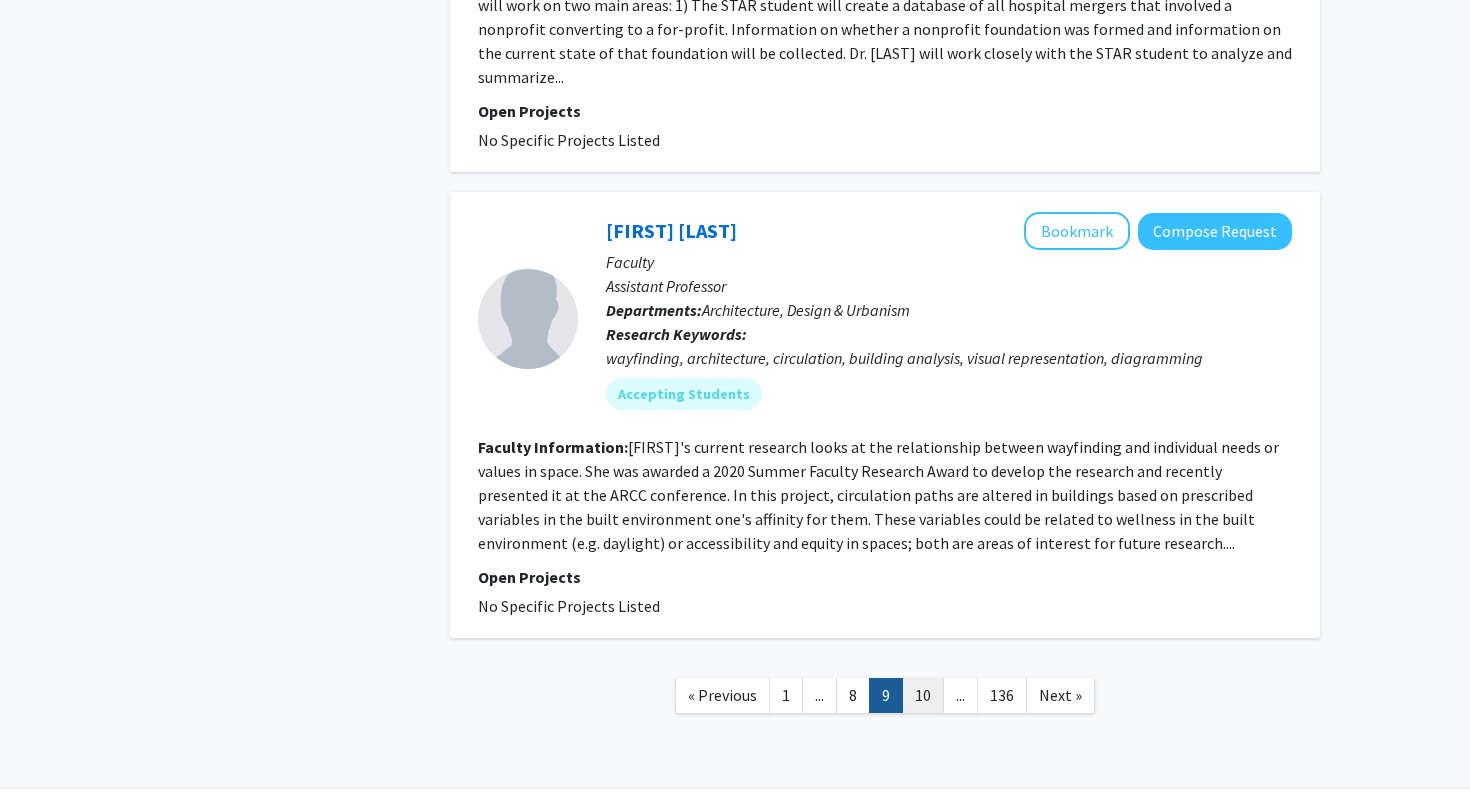 click on "10" 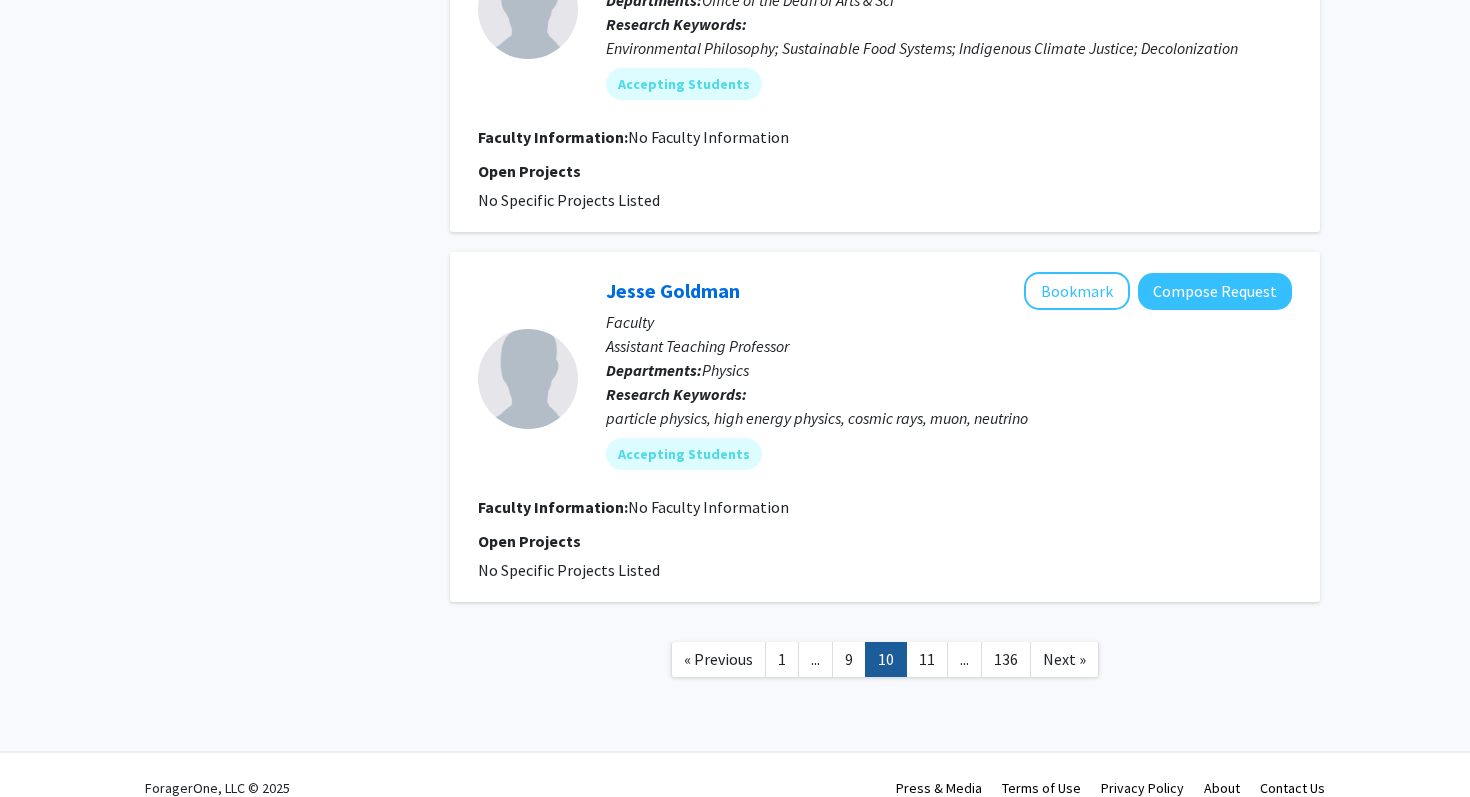 scroll, scrollTop: 3450, scrollLeft: 0, axis: vertical 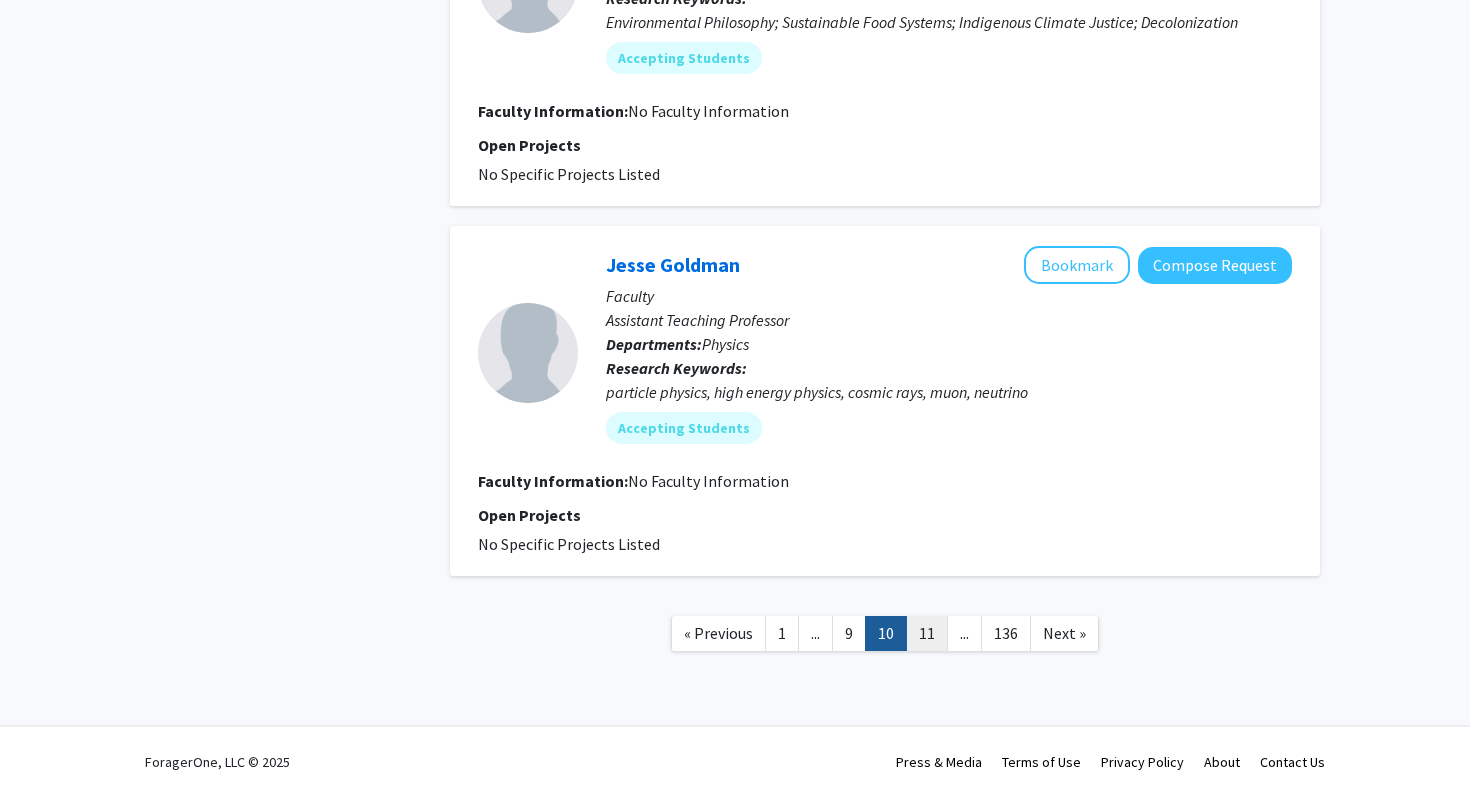 click on "11" 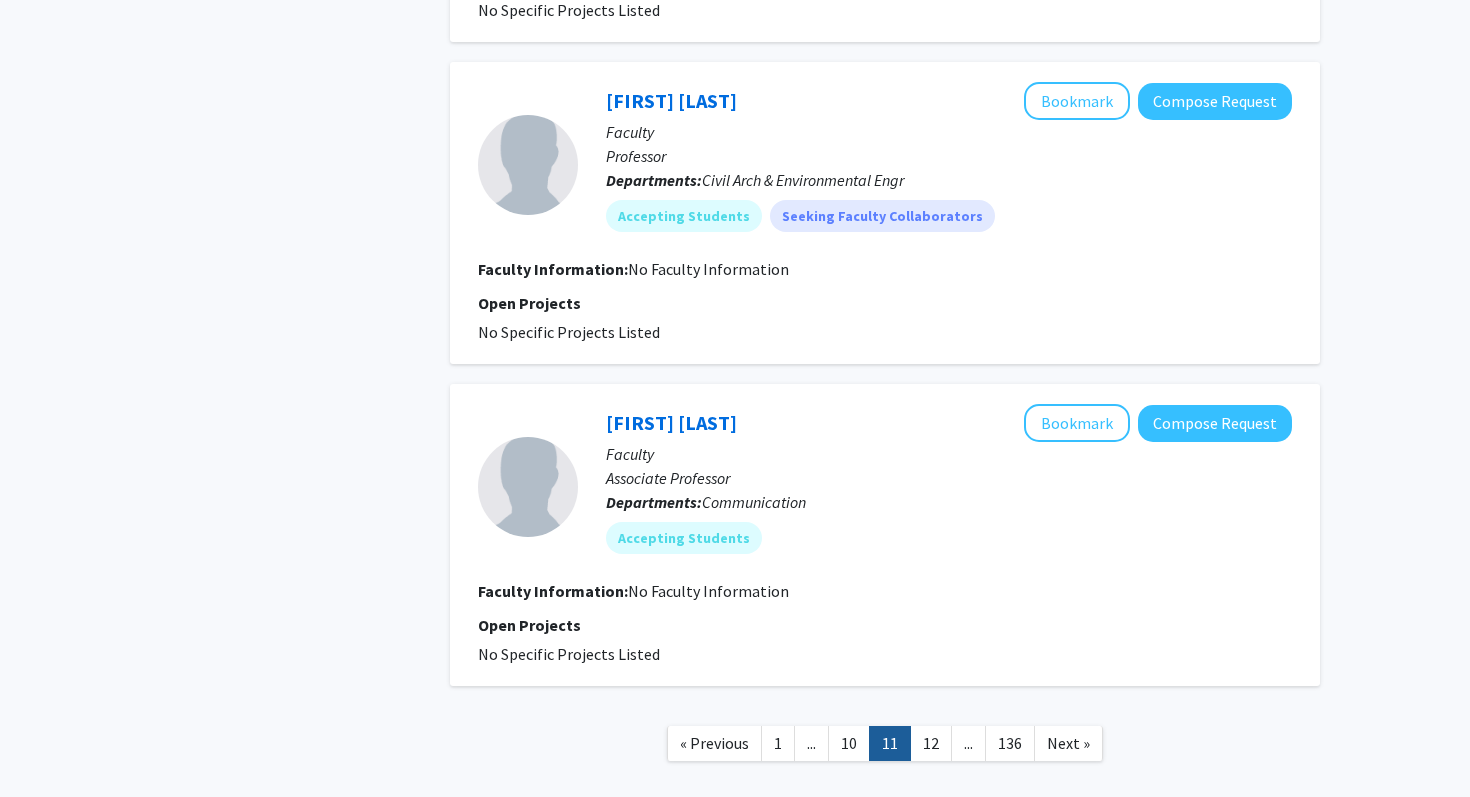 scroll, scrollTop: 2898, scrollLeft: 0, axis: vertical 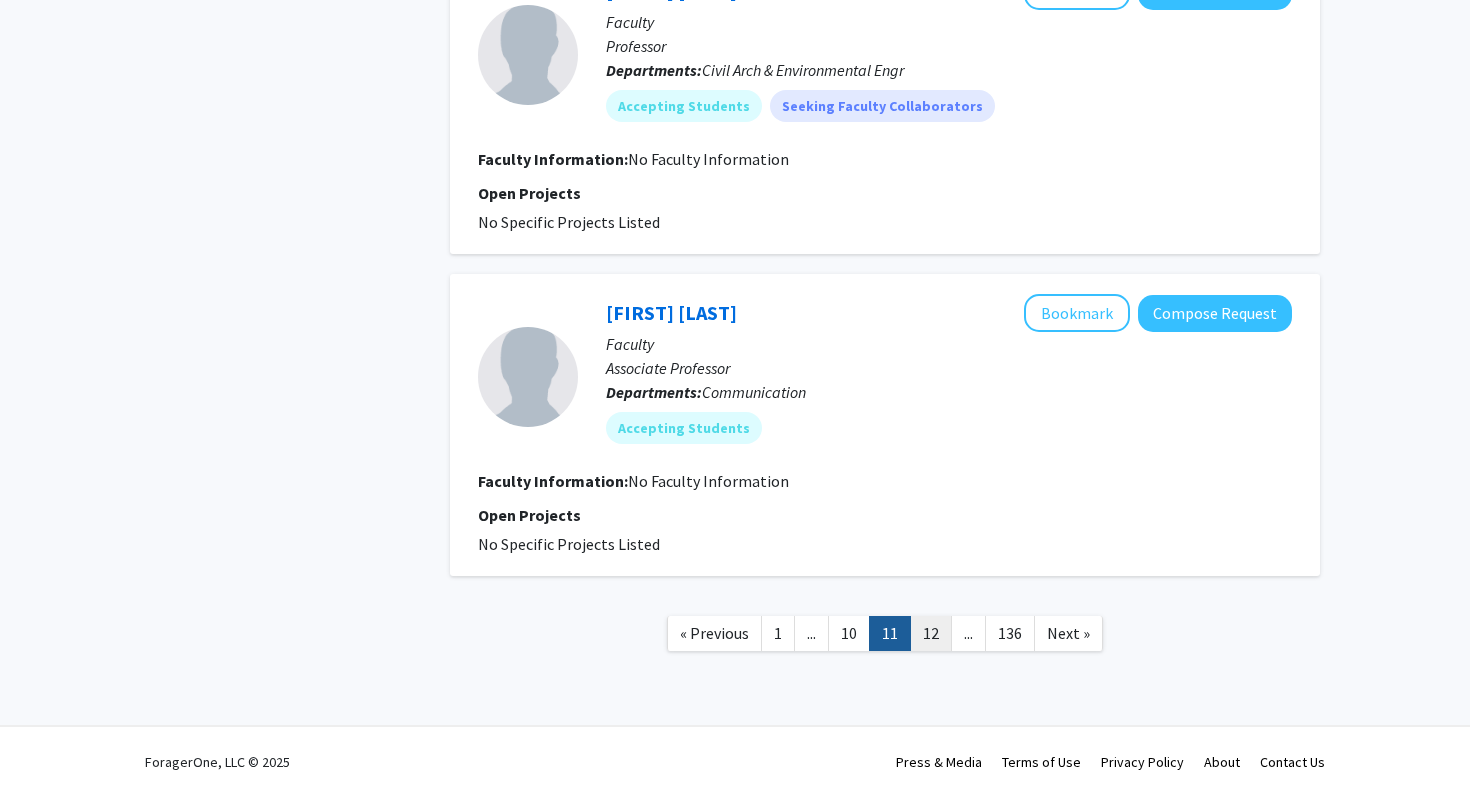 click on "12" 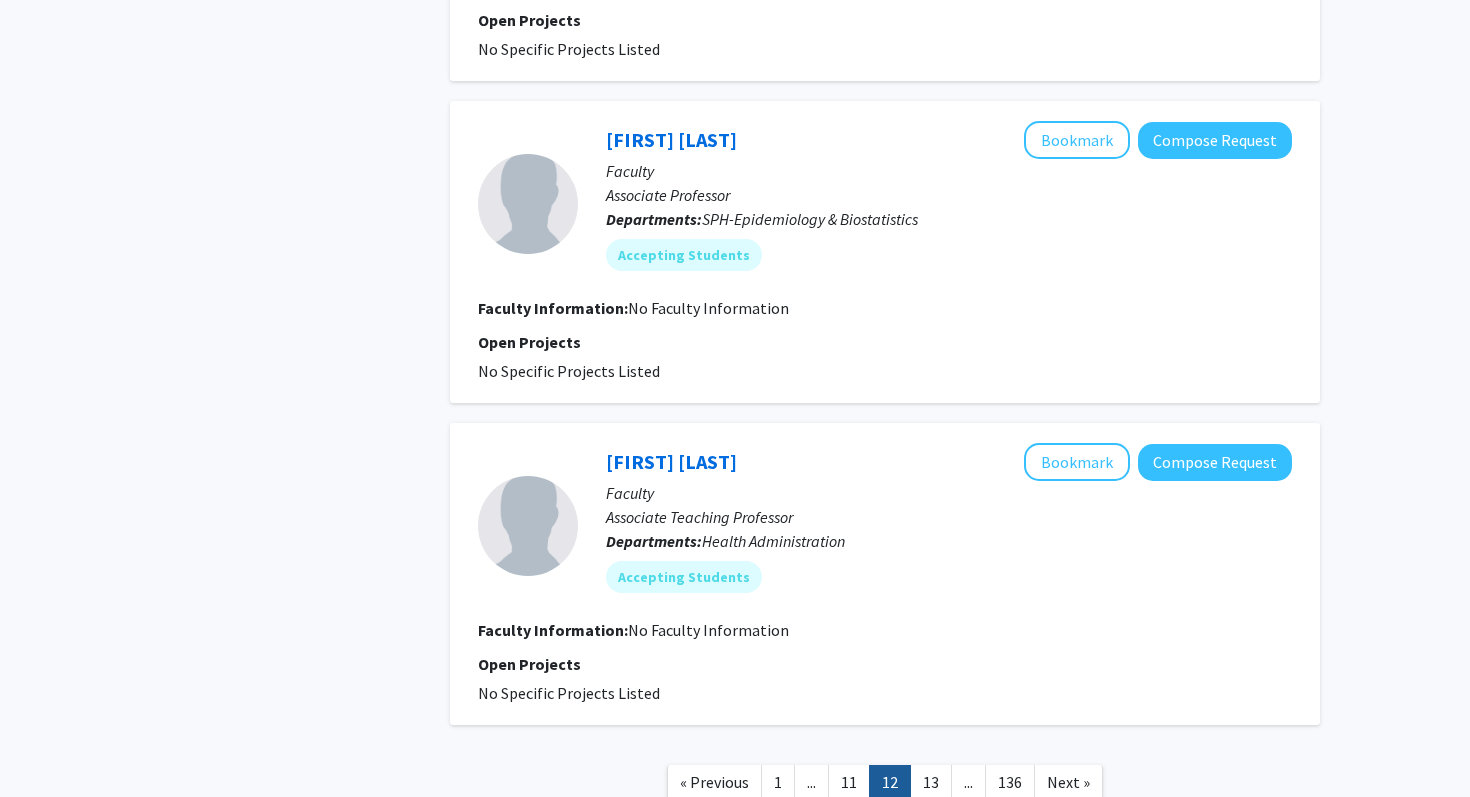 scroll, scrollTop: 2826, scrollLeft: 0, axis: vertical 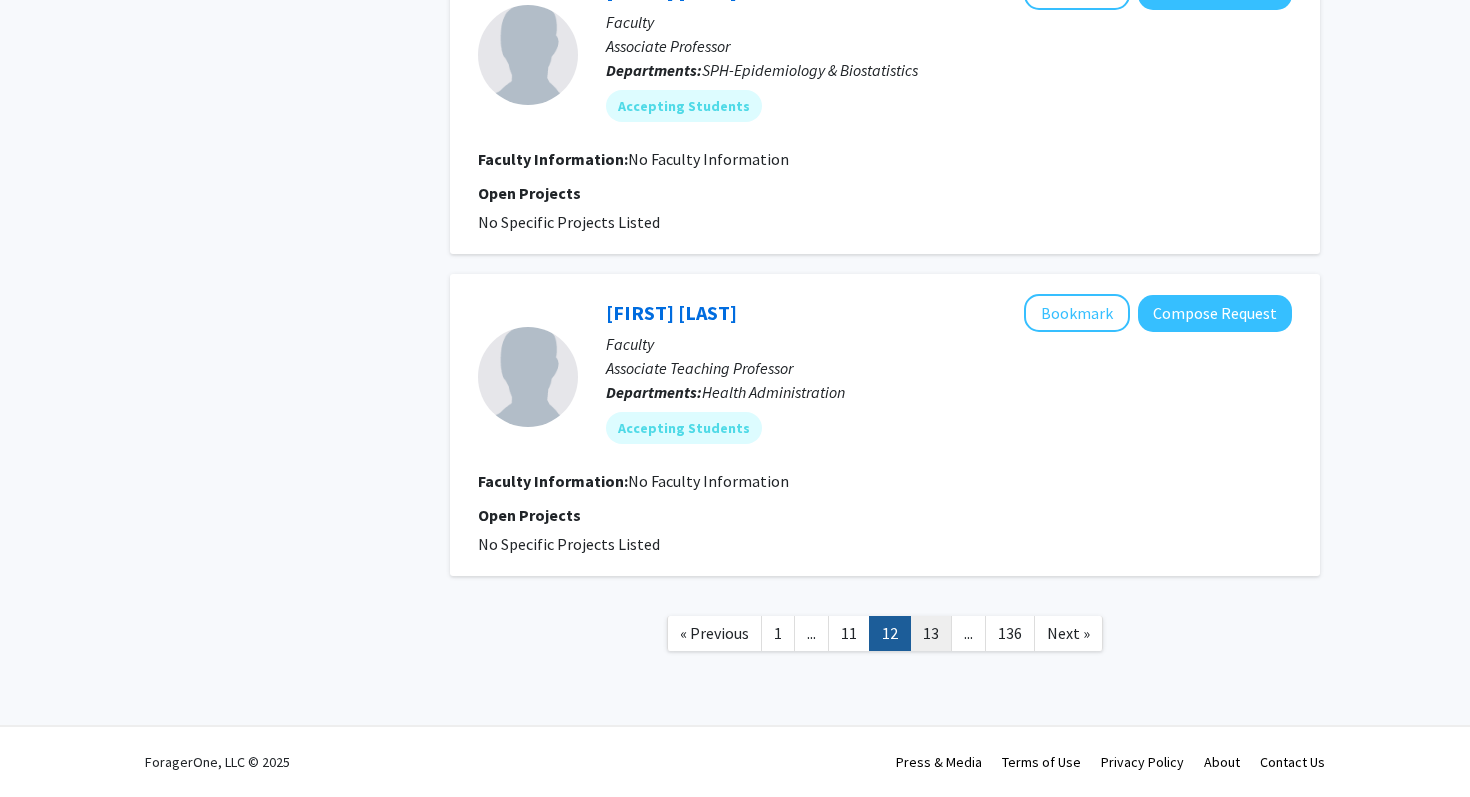 click on "13" 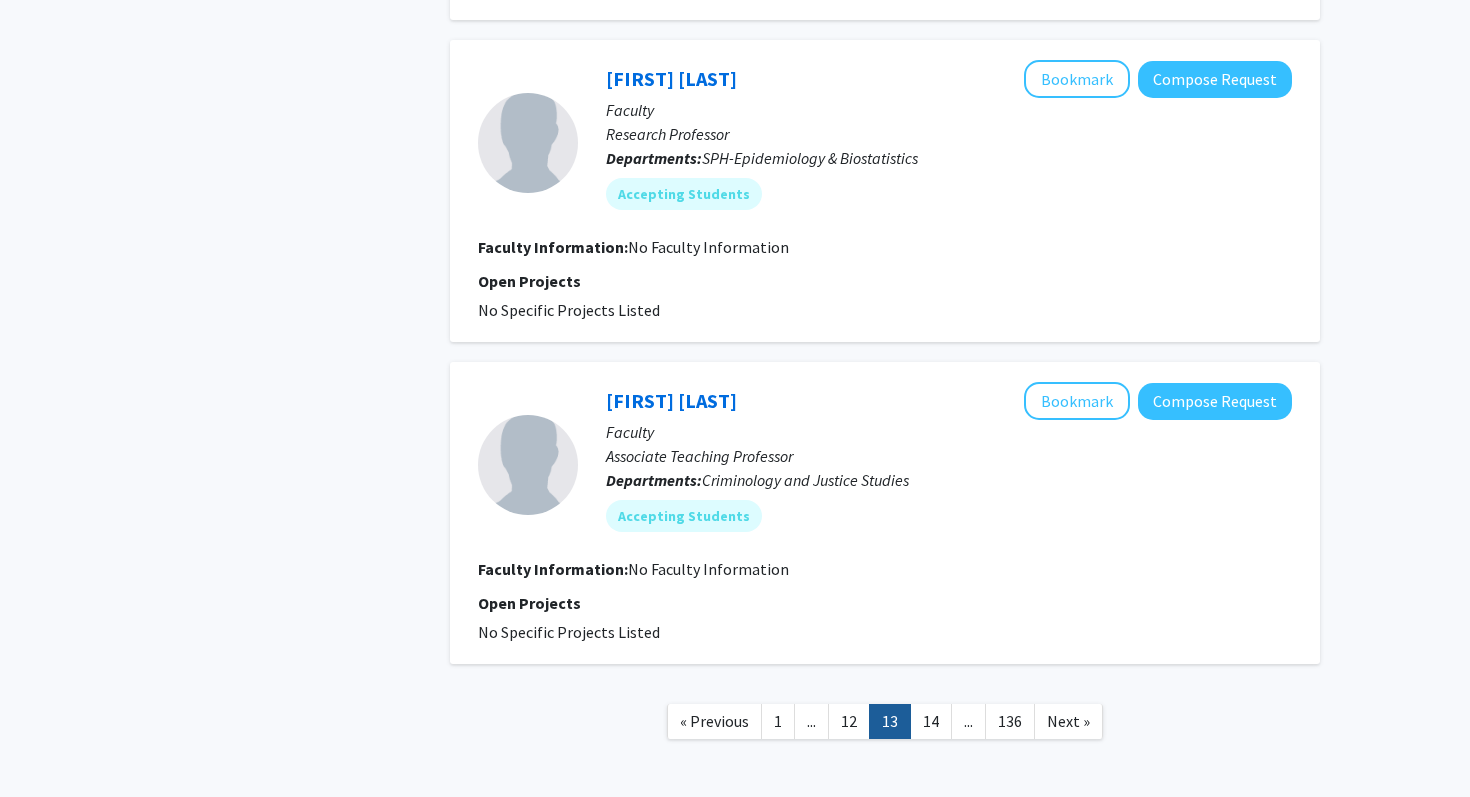 scroll, scrollTop: 2826, scrollLeft: 0, axis: vertical 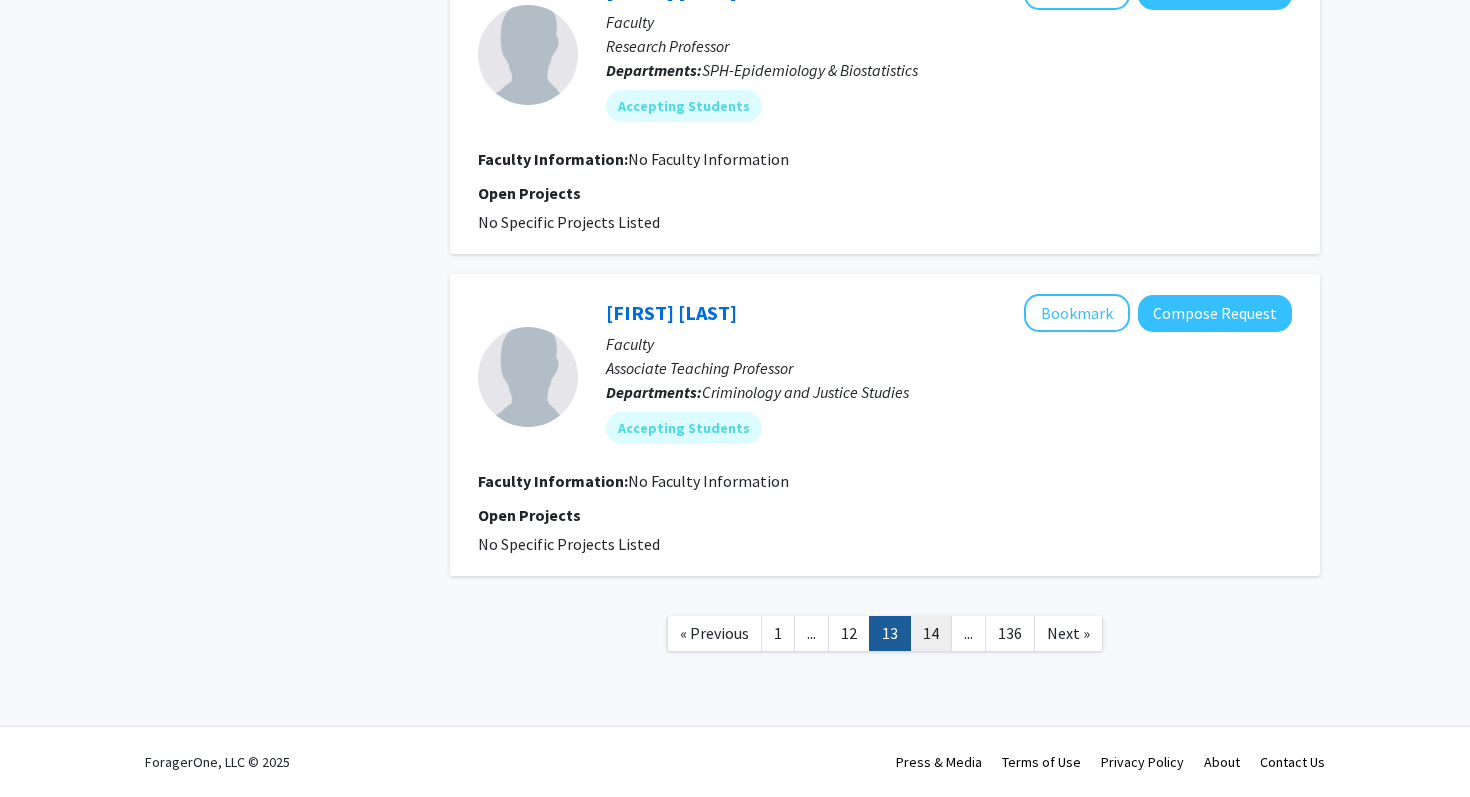 click on "14" 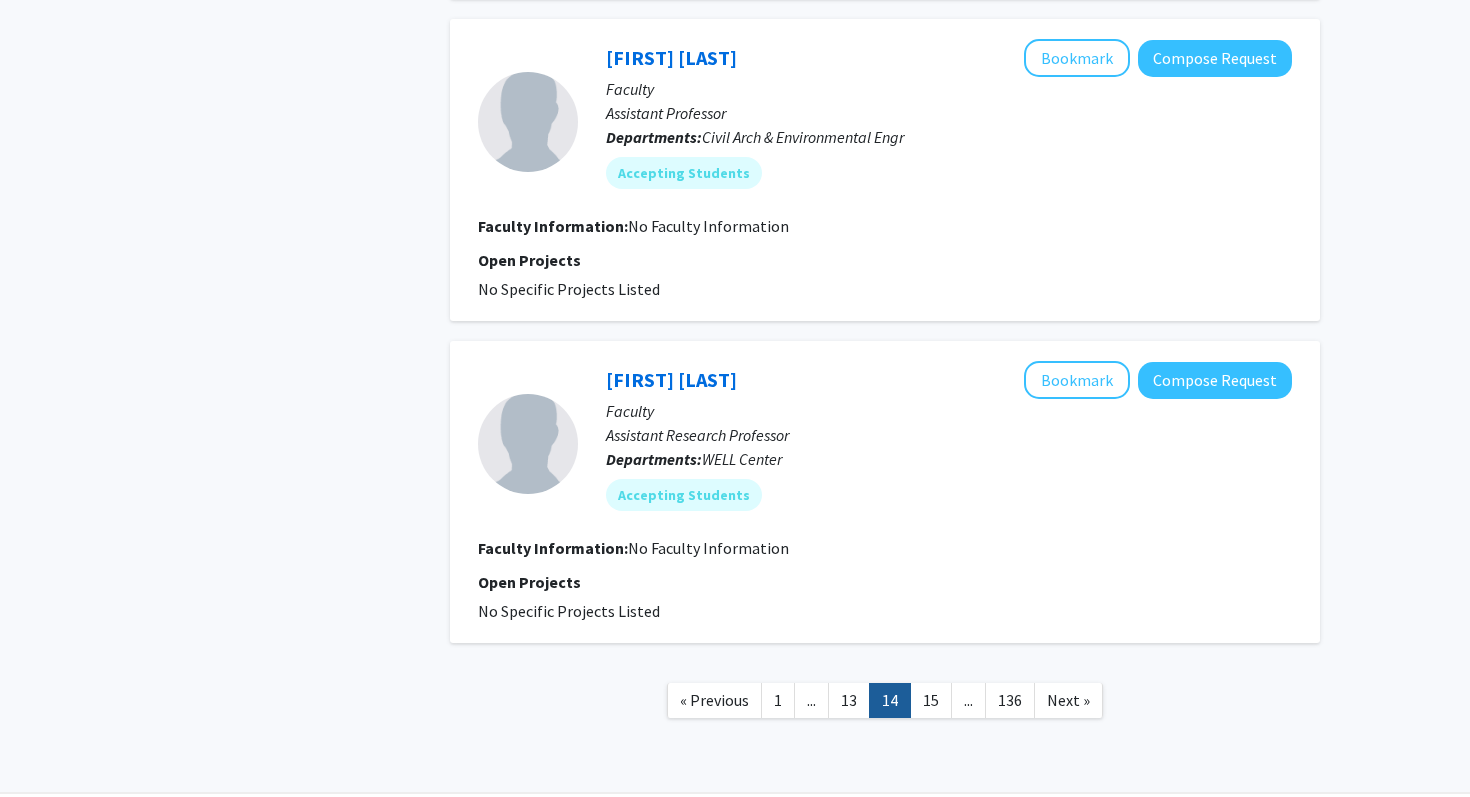 scroll, scrollTop: 2826, scrollLeft: 0, axis: vertical 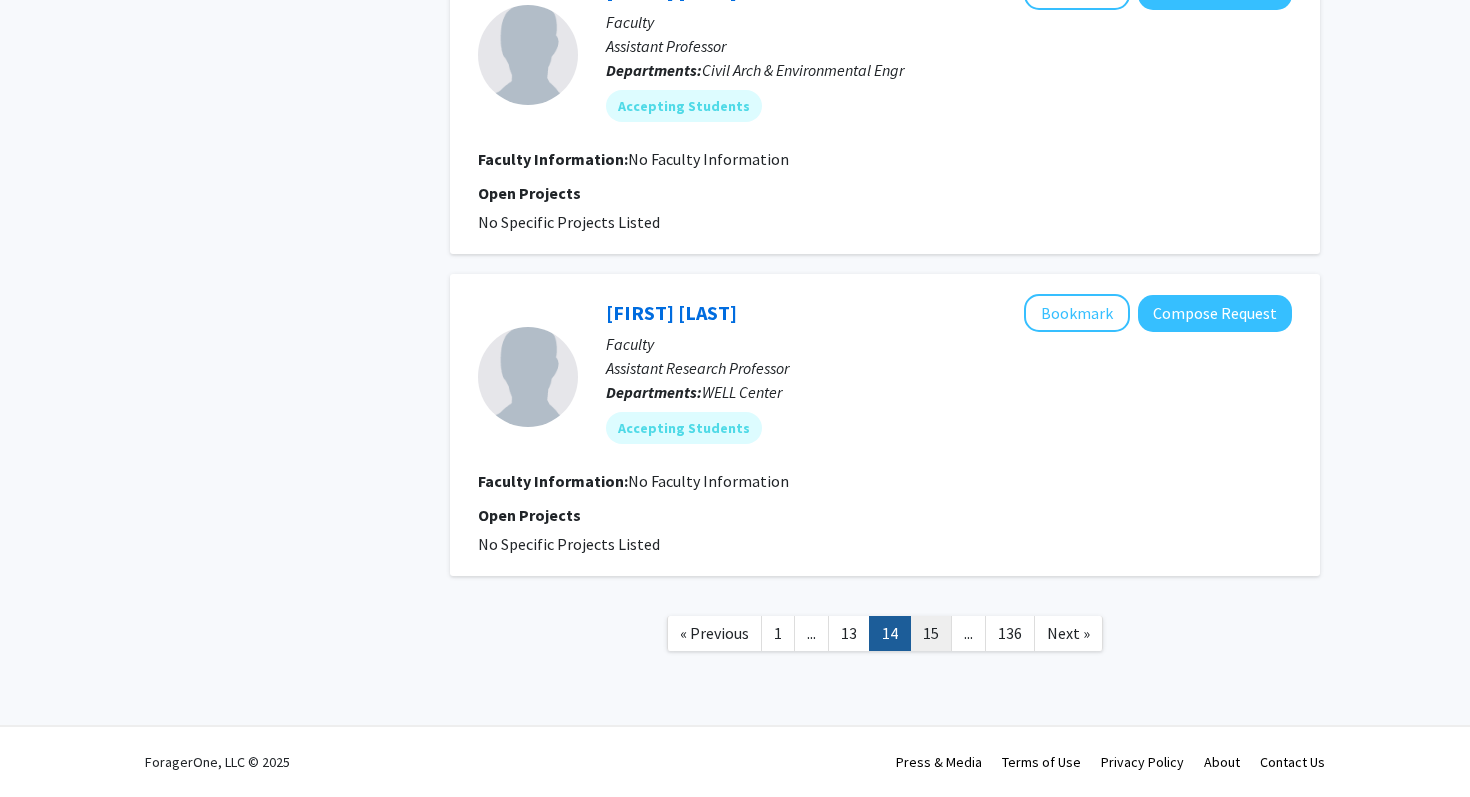 click on "15" 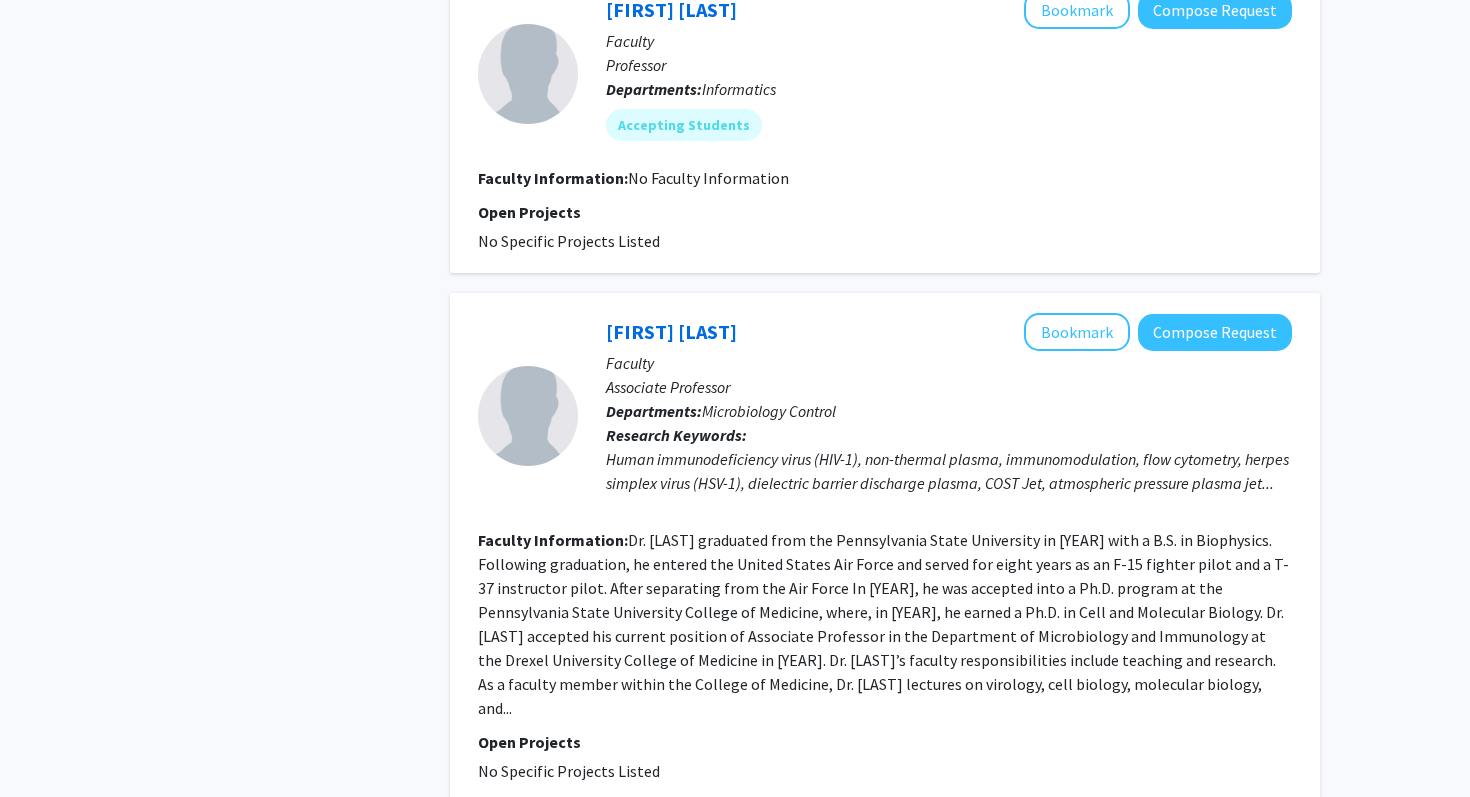 scroll, scrollTop: 3010, scrollLeft: 0, axis: vertical 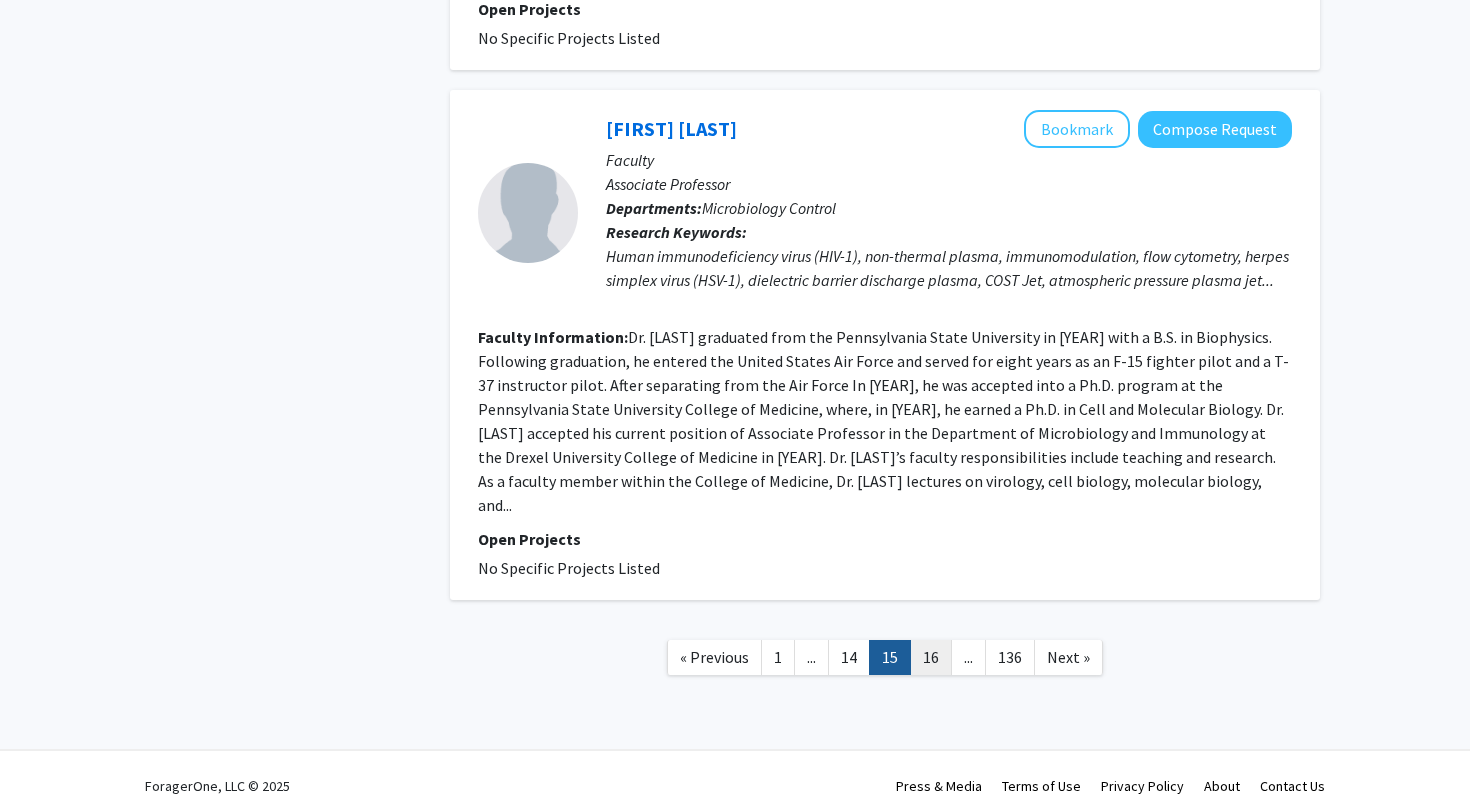 click on "16" 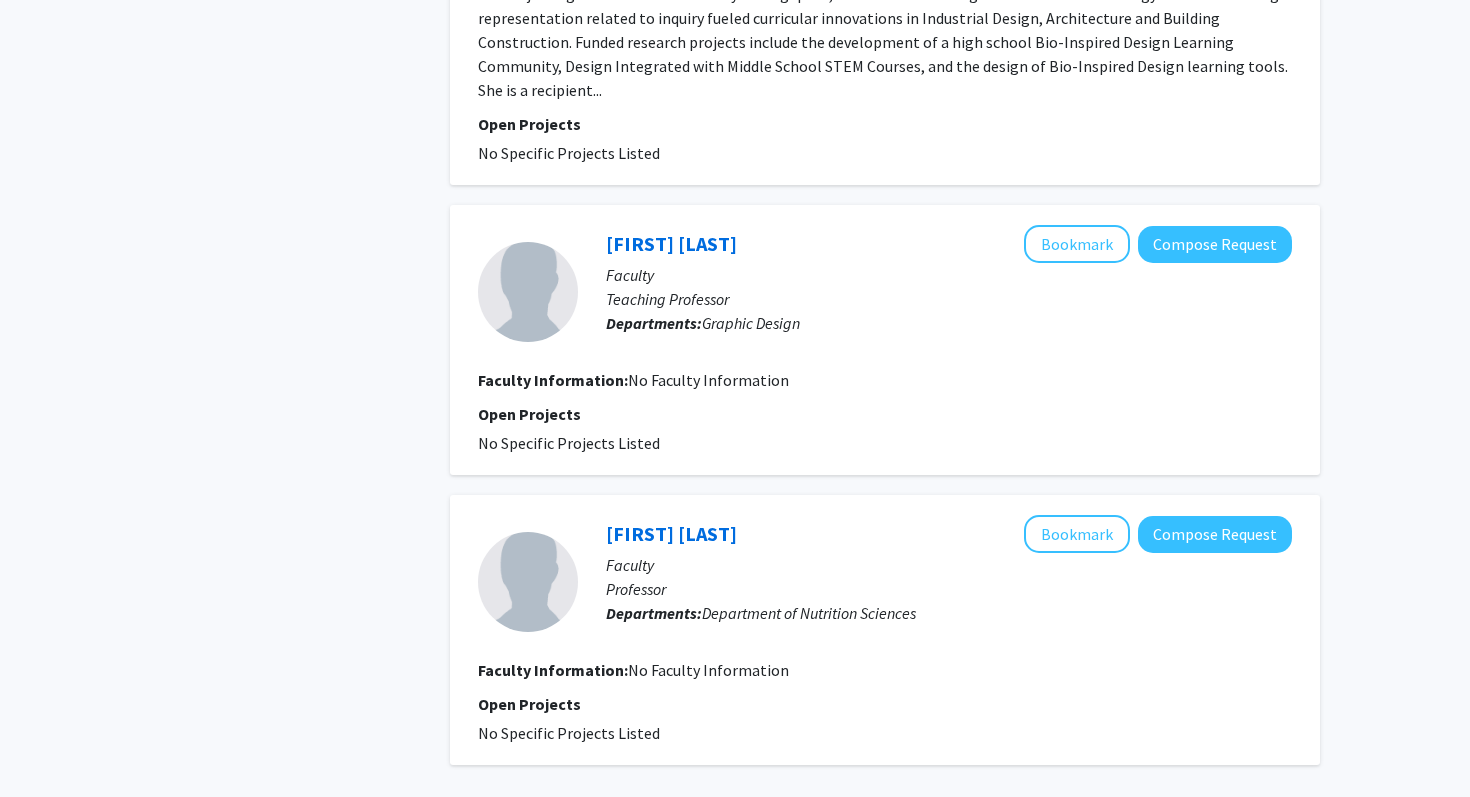 scroll, scrollTop: 3210, scrollLeft: 0, axis: vertical 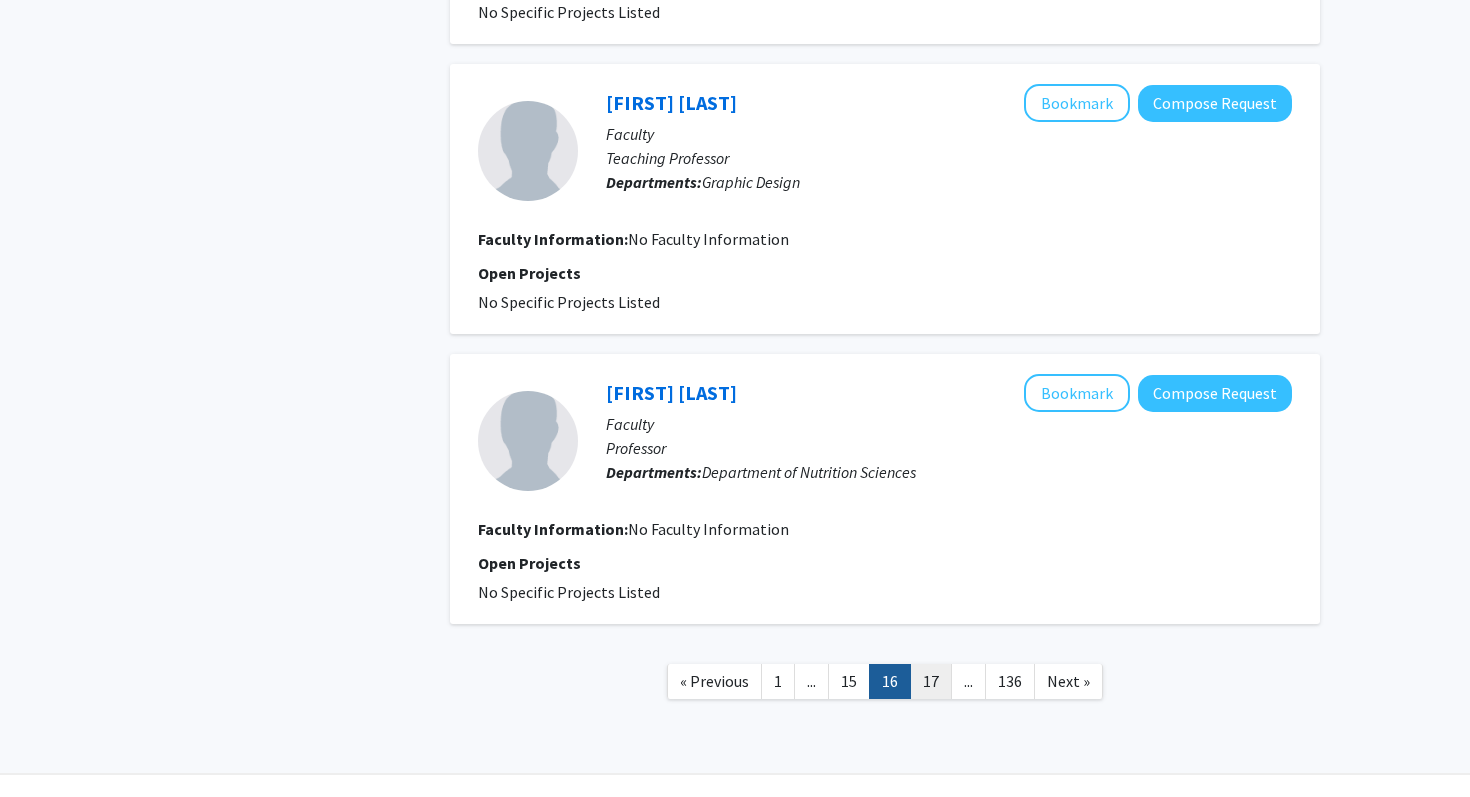 click on "17" 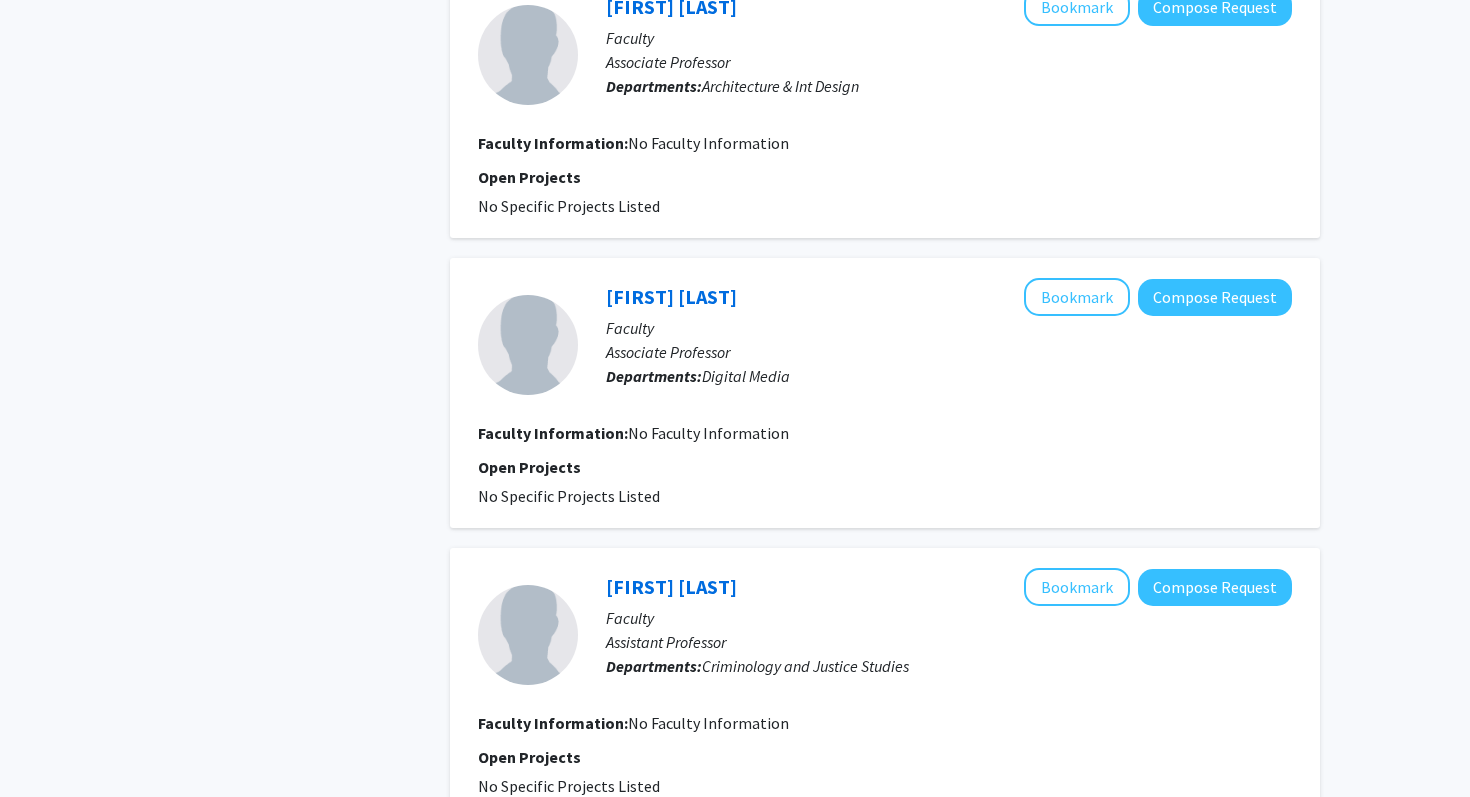 scroll, scrollTop: 2506, scrollLeft: 0, axis: vertical 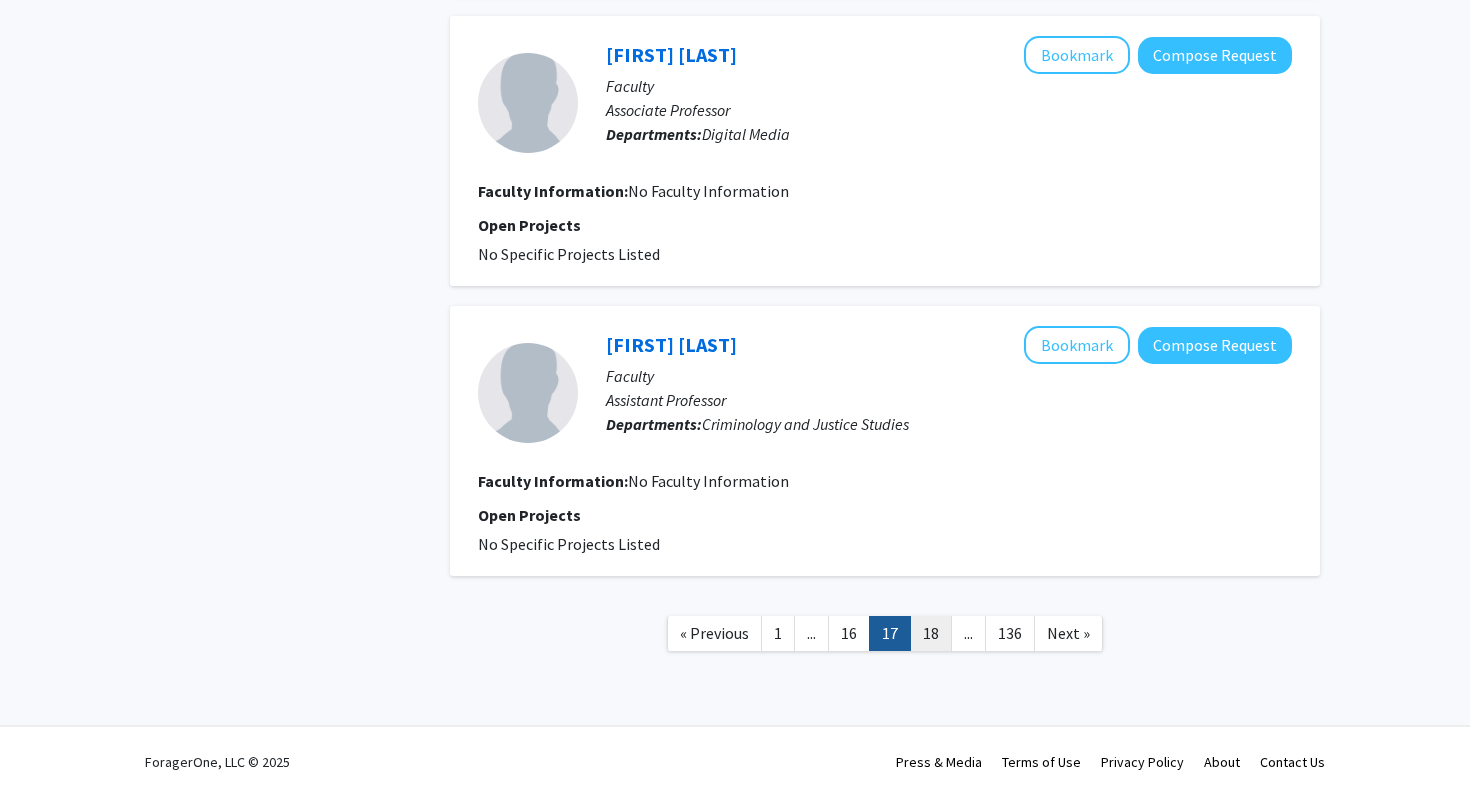 click on "18" 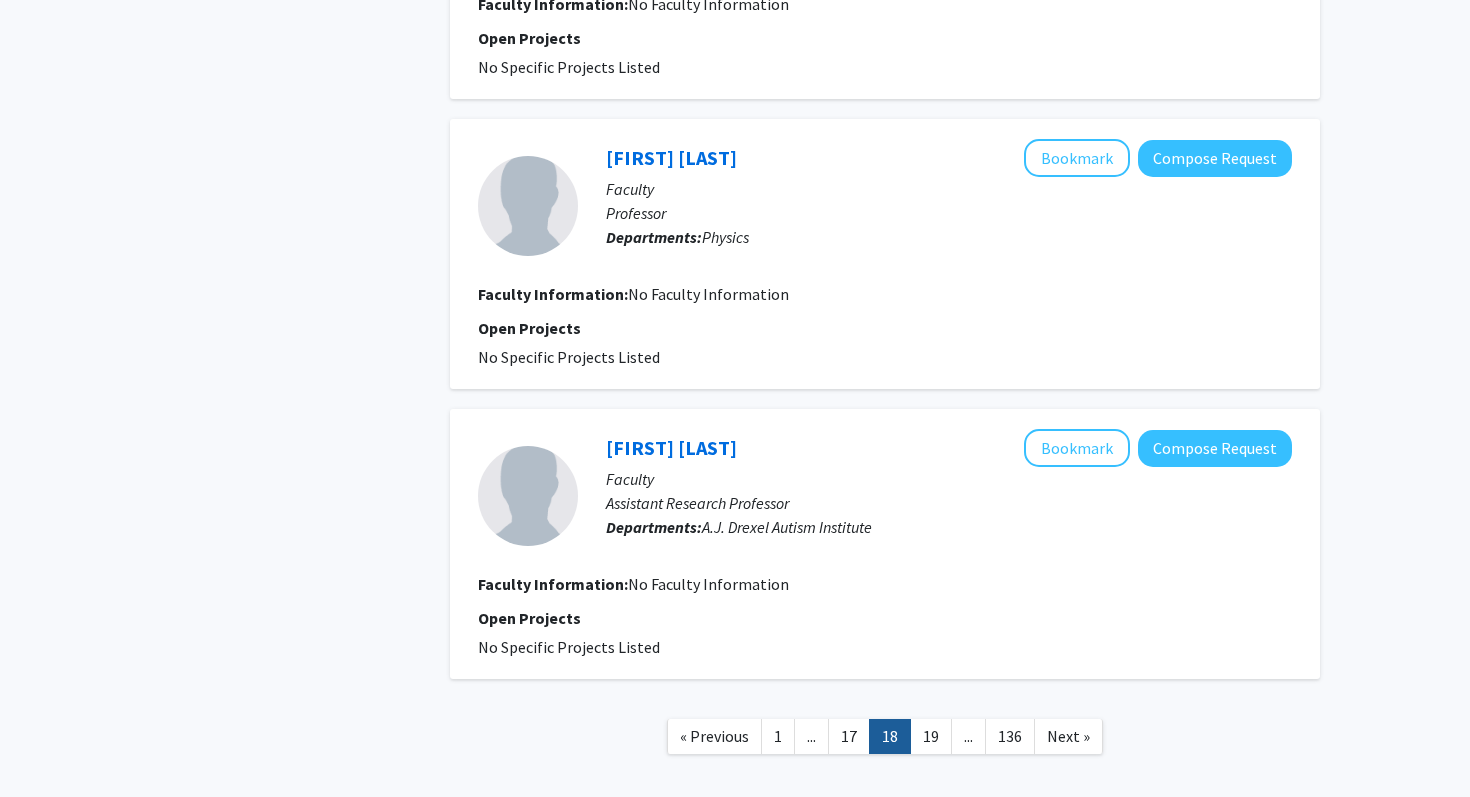 scroll, scrollTop: 2506, scrollLeft: 0, axis: vertical 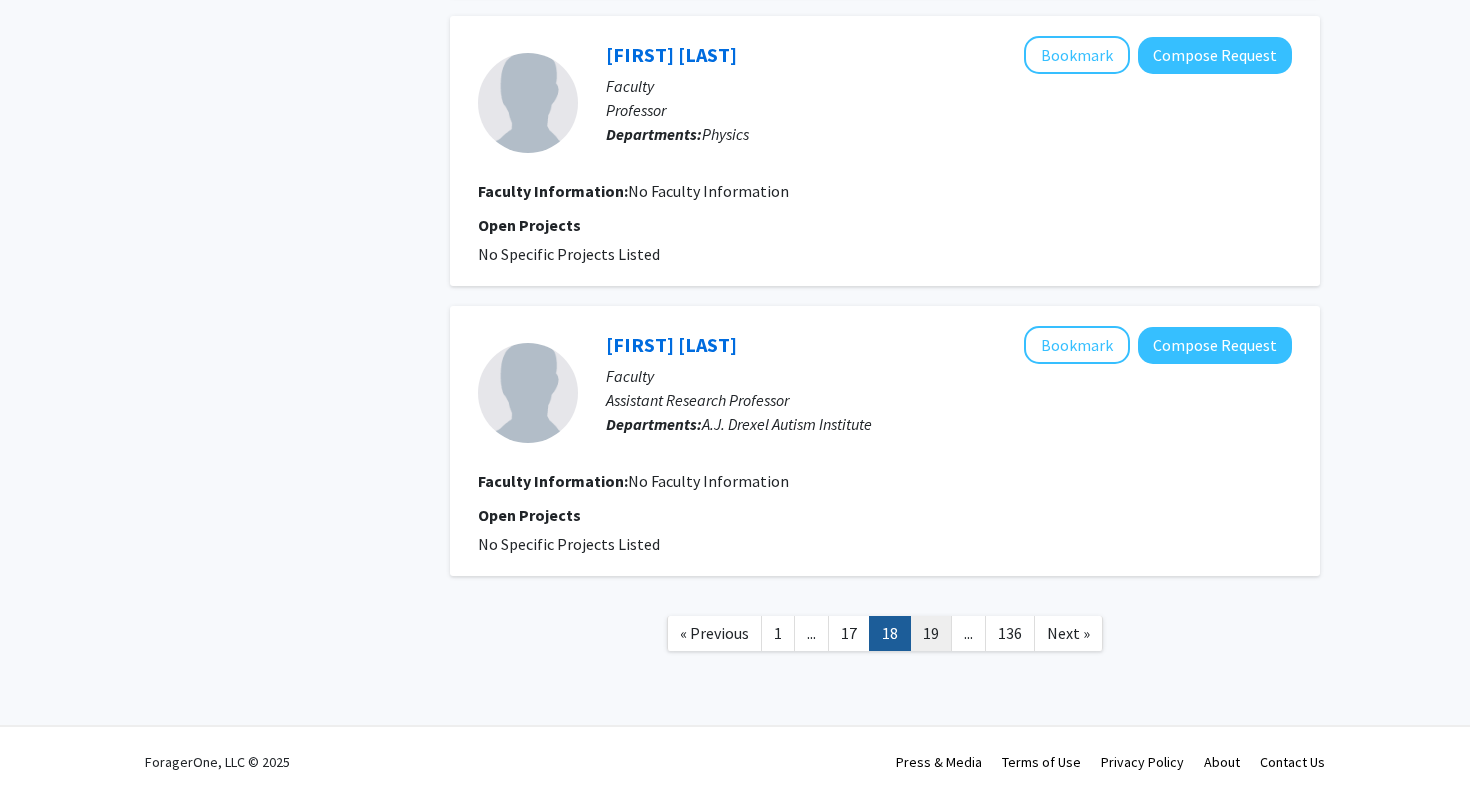 click on "19" 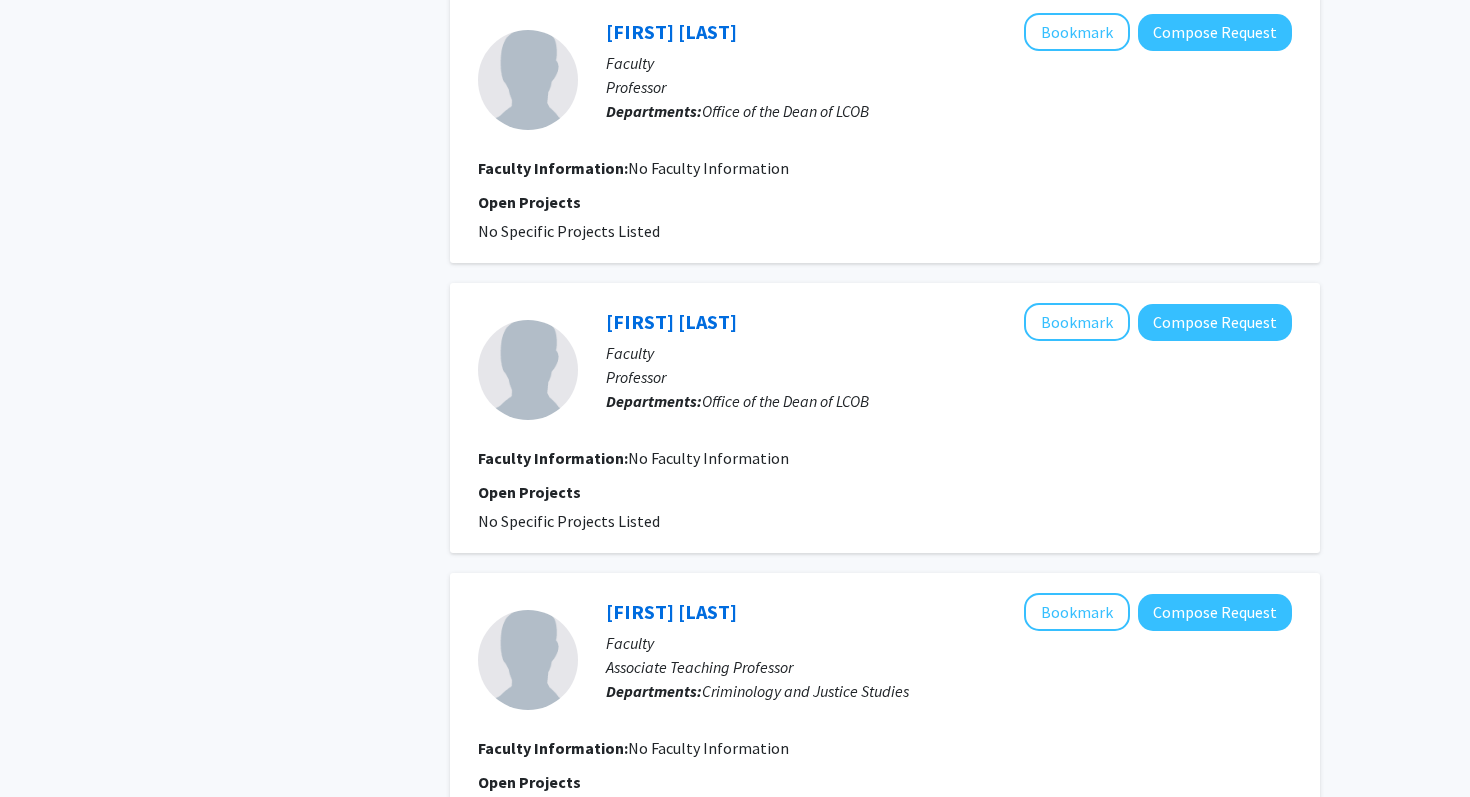 scroll, scrollTop: 2506, scrollLeft: 0, axis: vertical 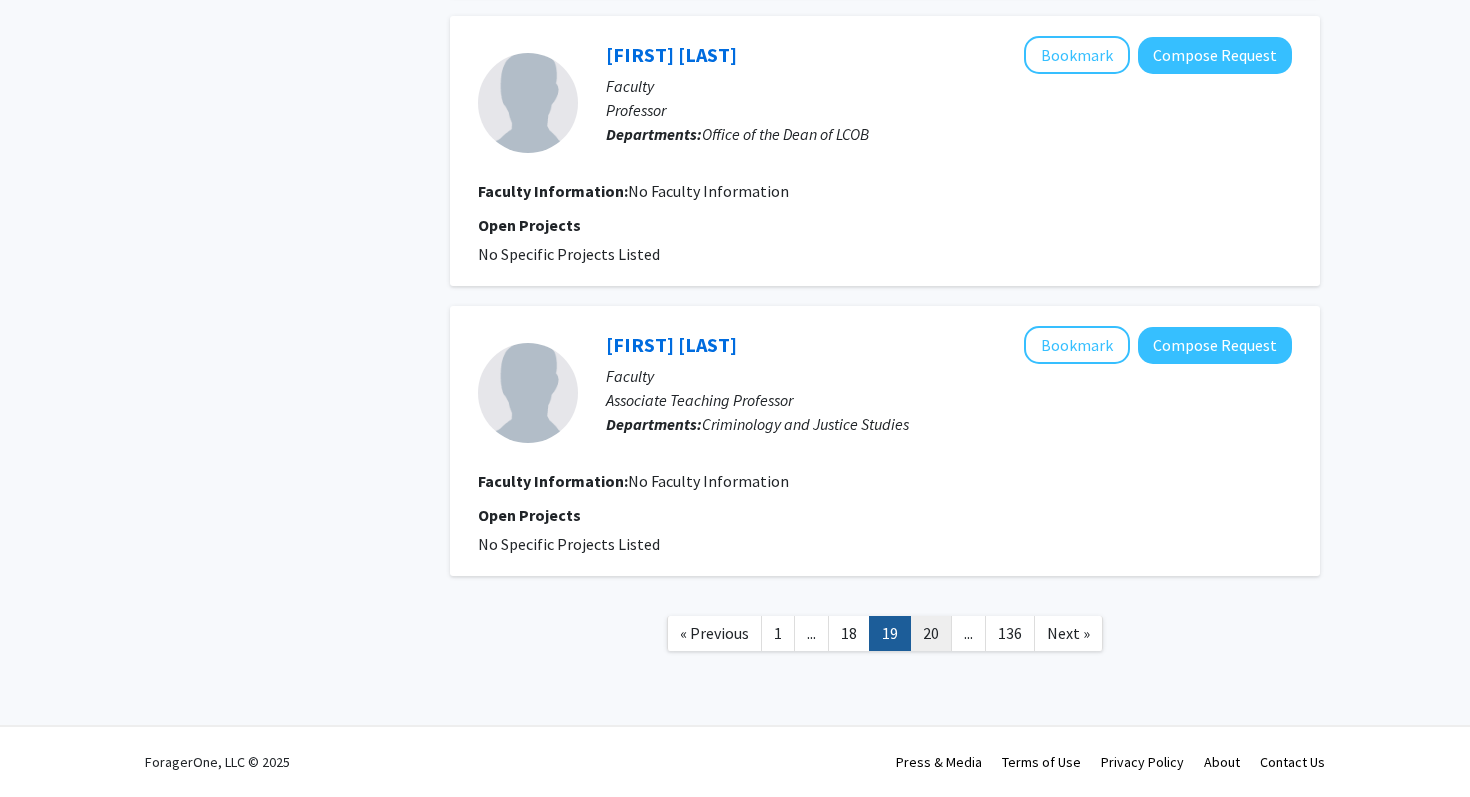 click on "20" 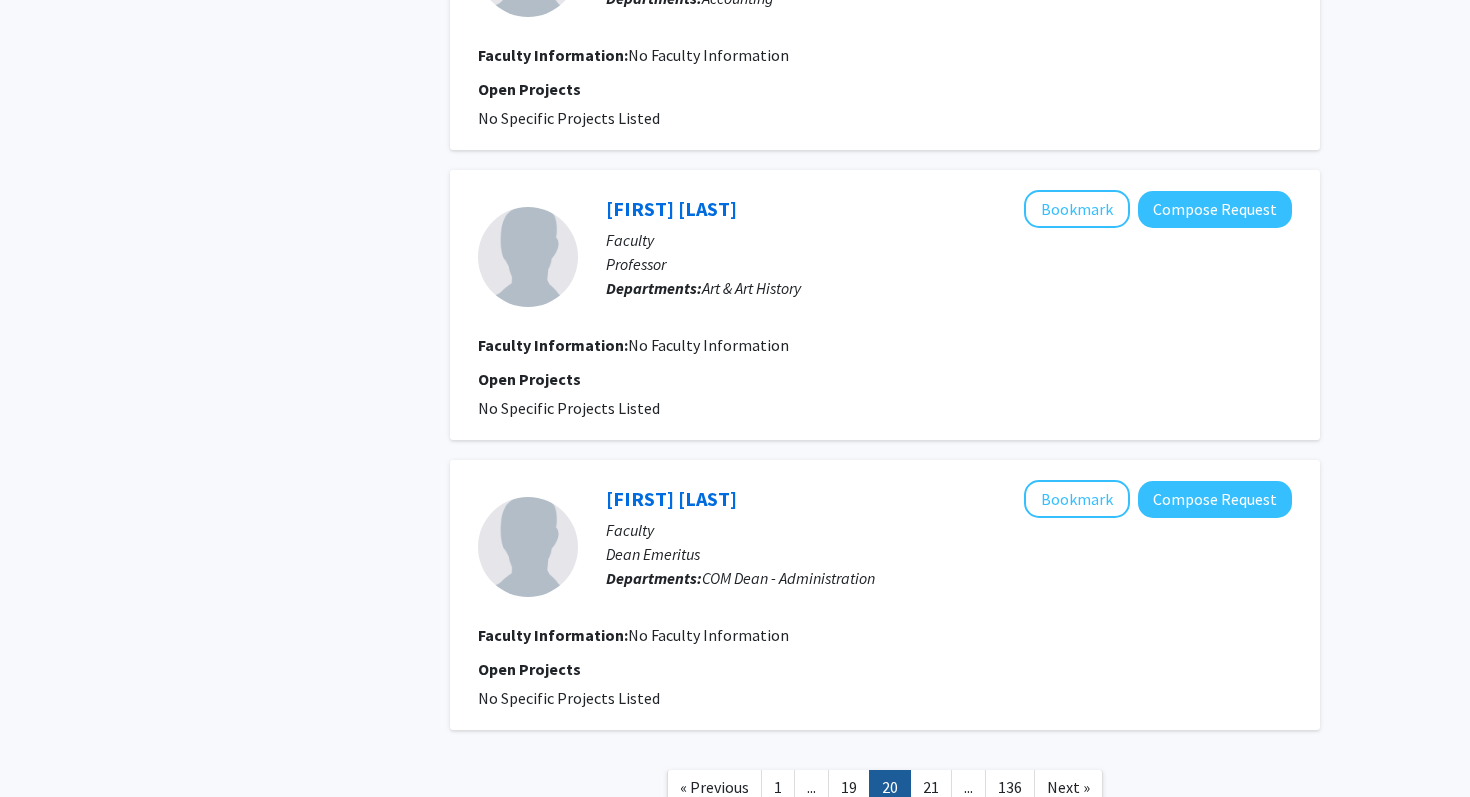 scroll, scrollTop: 2506, scrollLeft: 0, axis: vertical 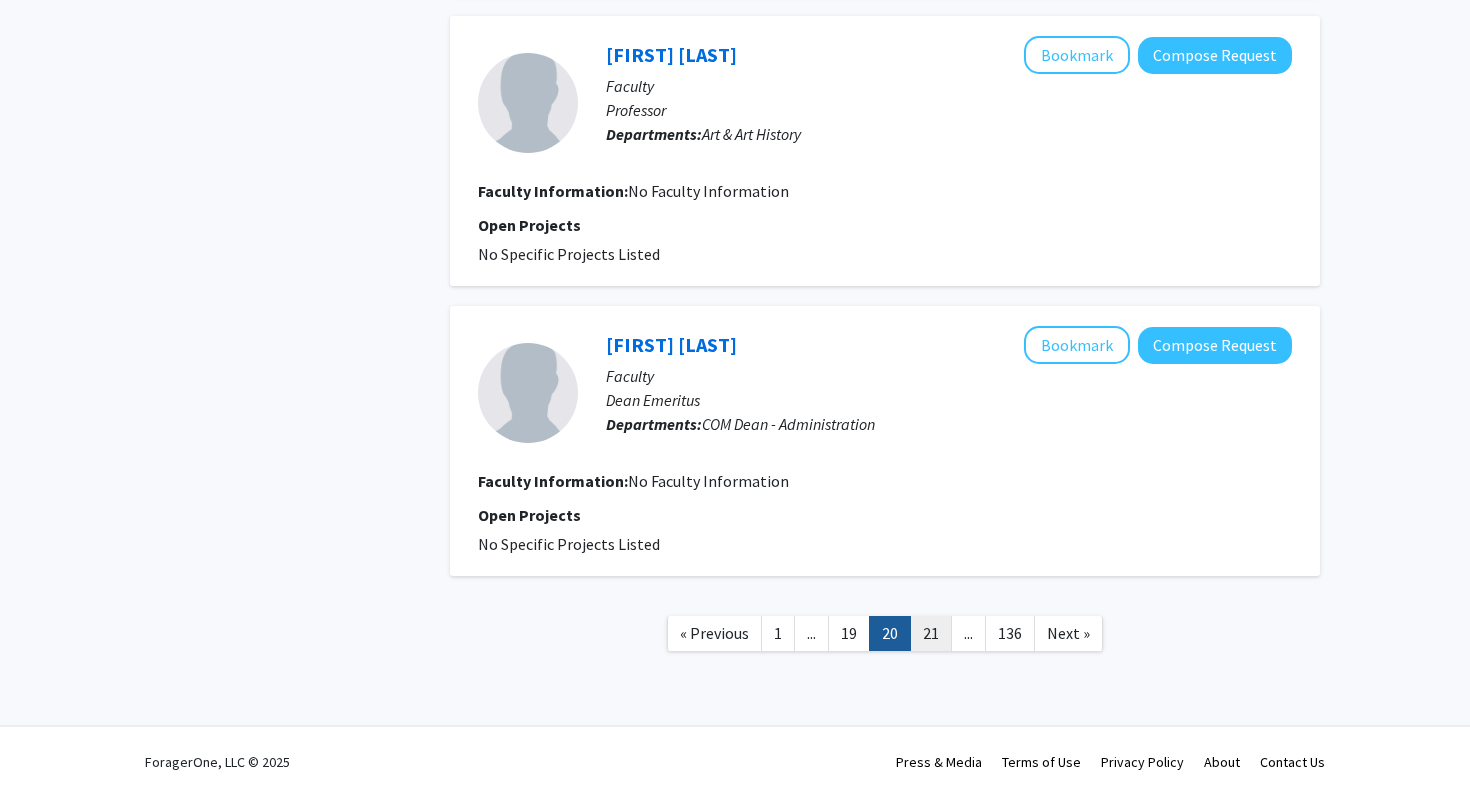 click on "21" 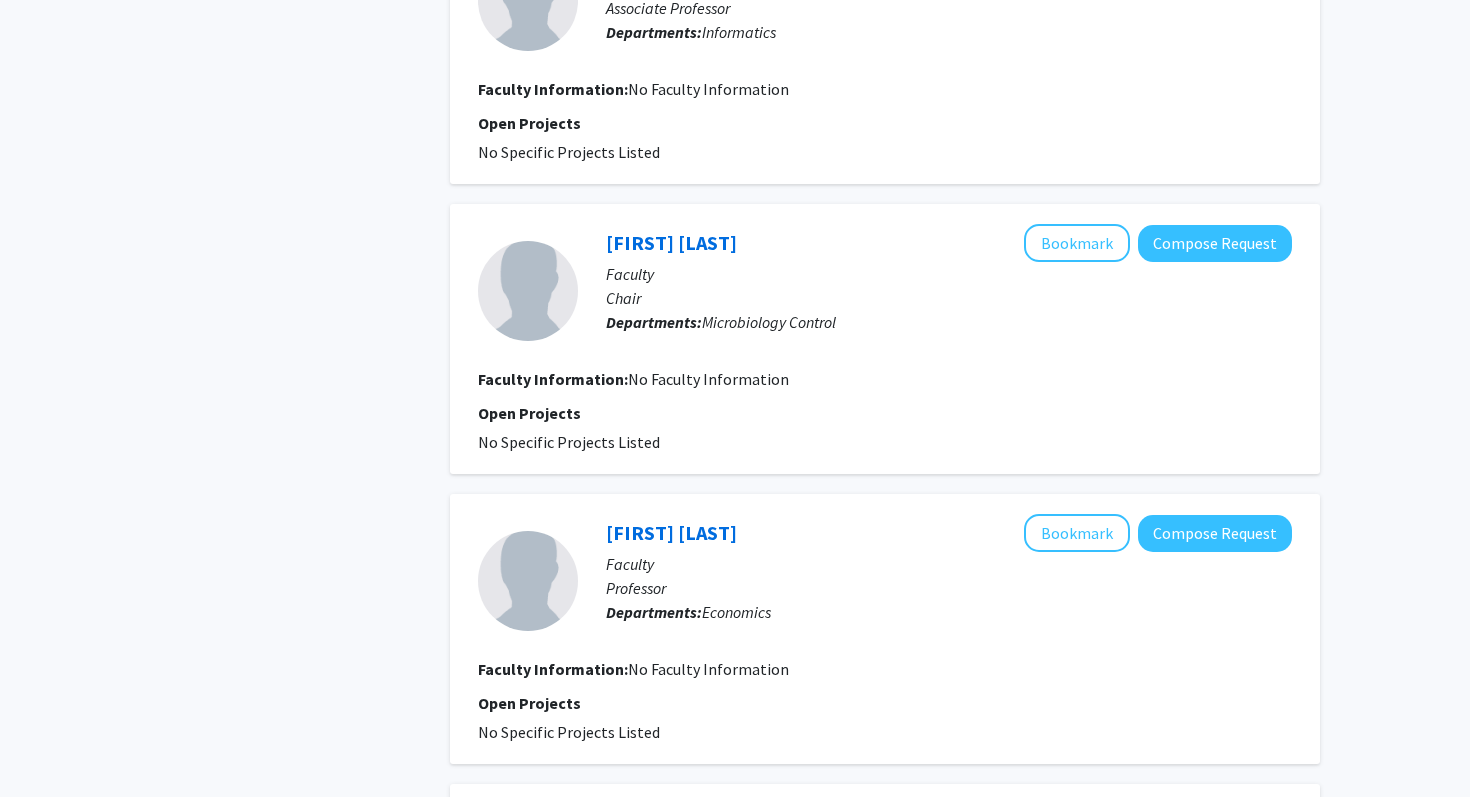 scroll, scrollTop: 2506, scrollLeft: 0, axis: vertical 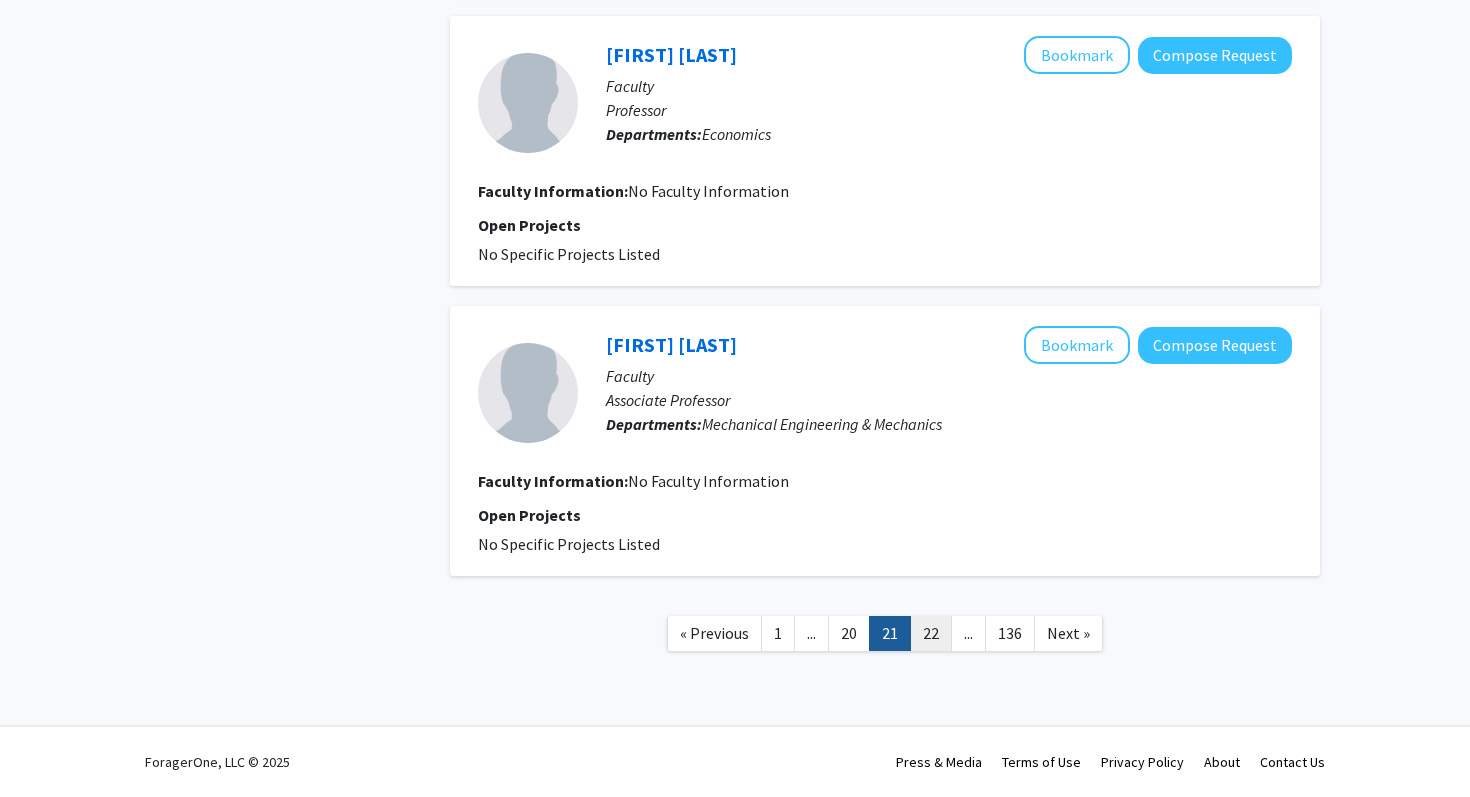 click on "22" 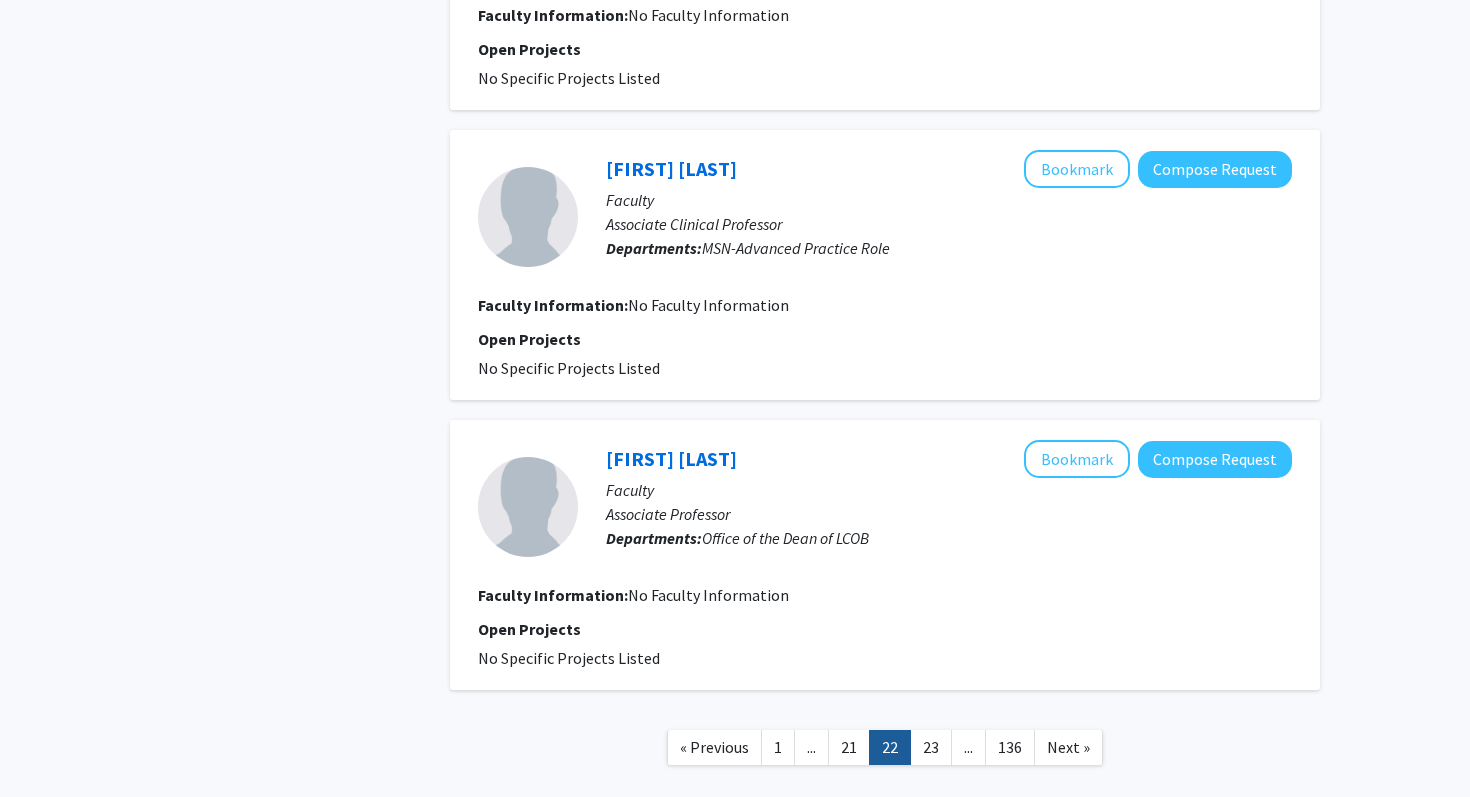 scroll, scrollTop: 2506, scrollLeft: 0, axis: vertical 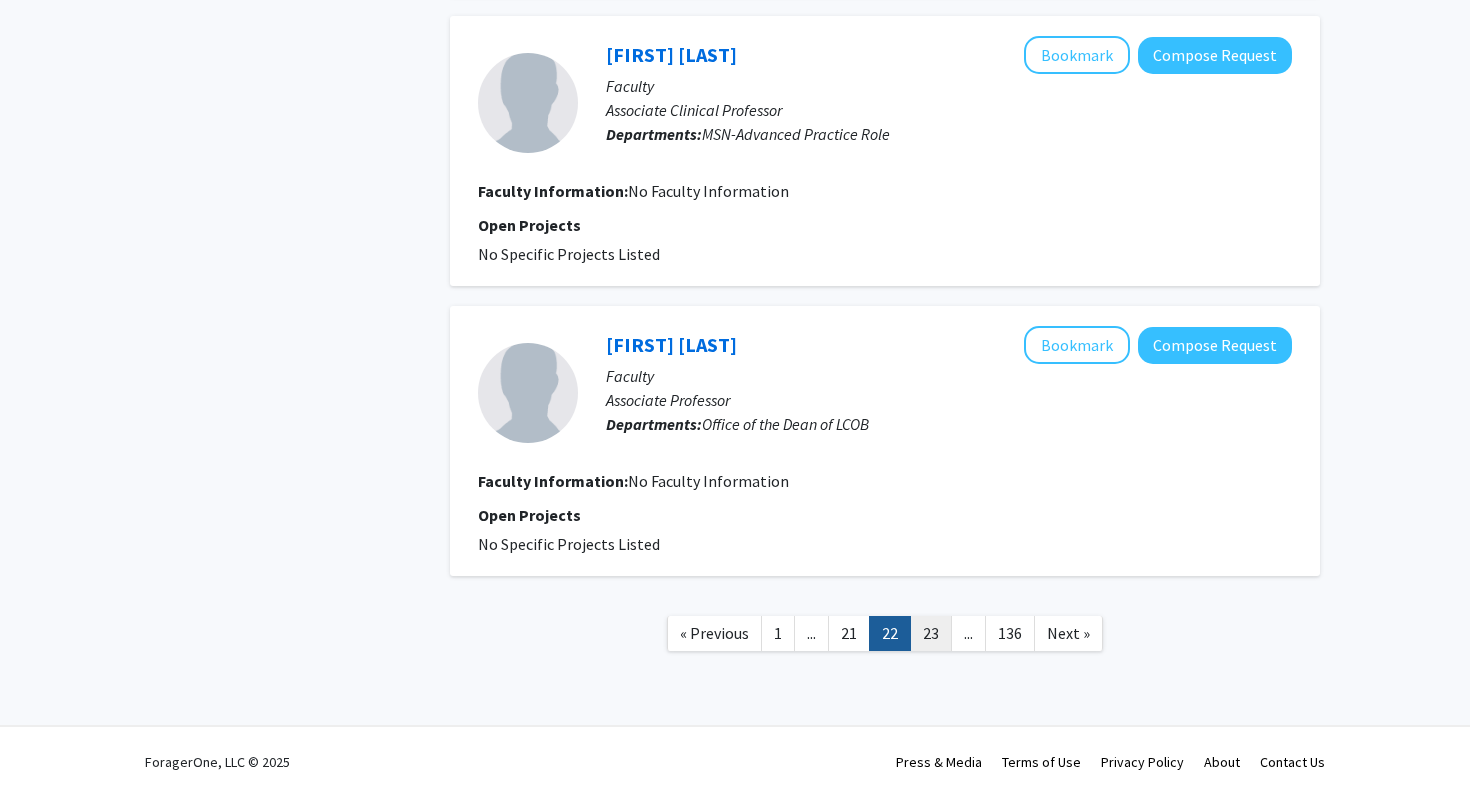 click on "23" 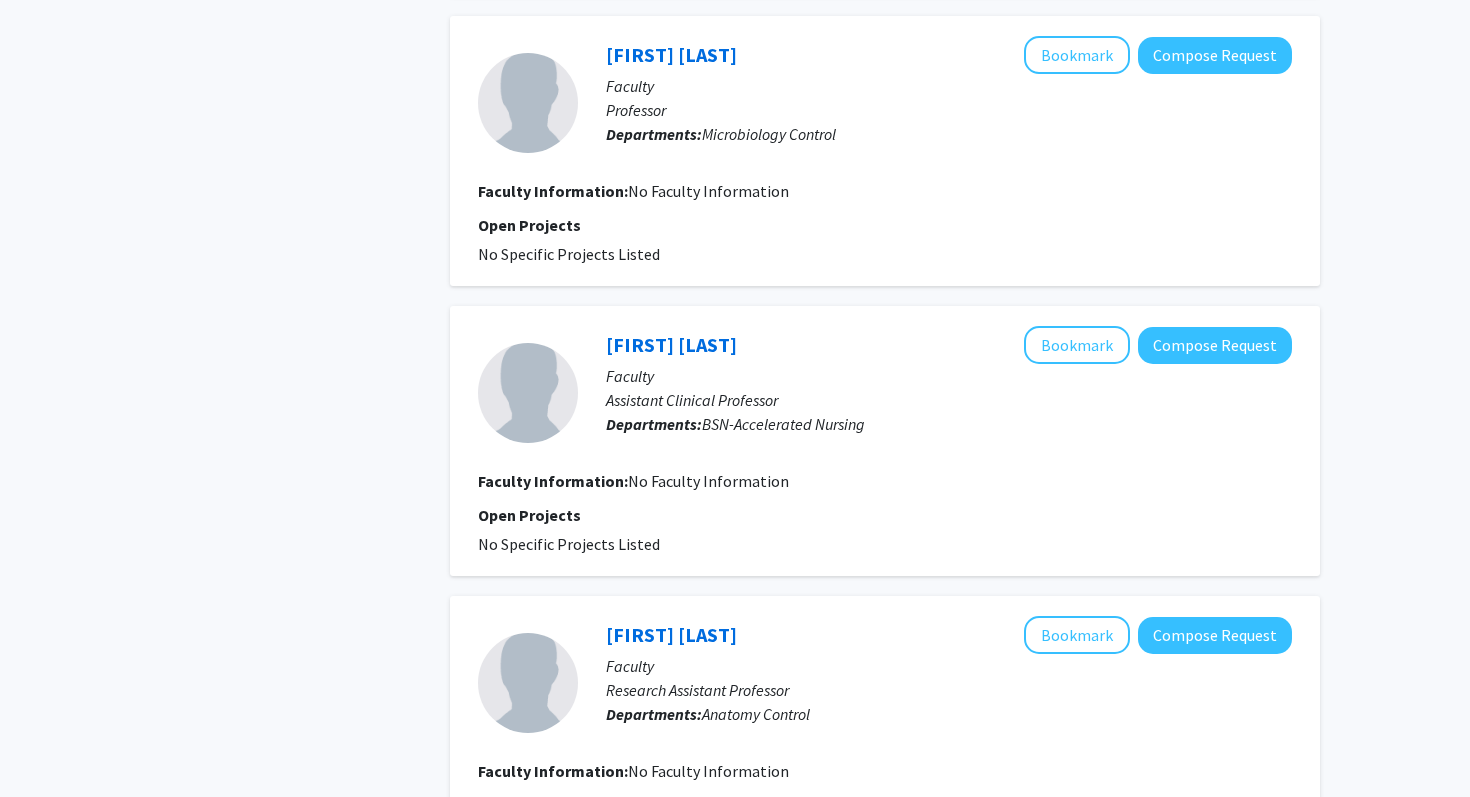 scroll, scrollTop: 2506, scrollLeft: 0, axis: vertical 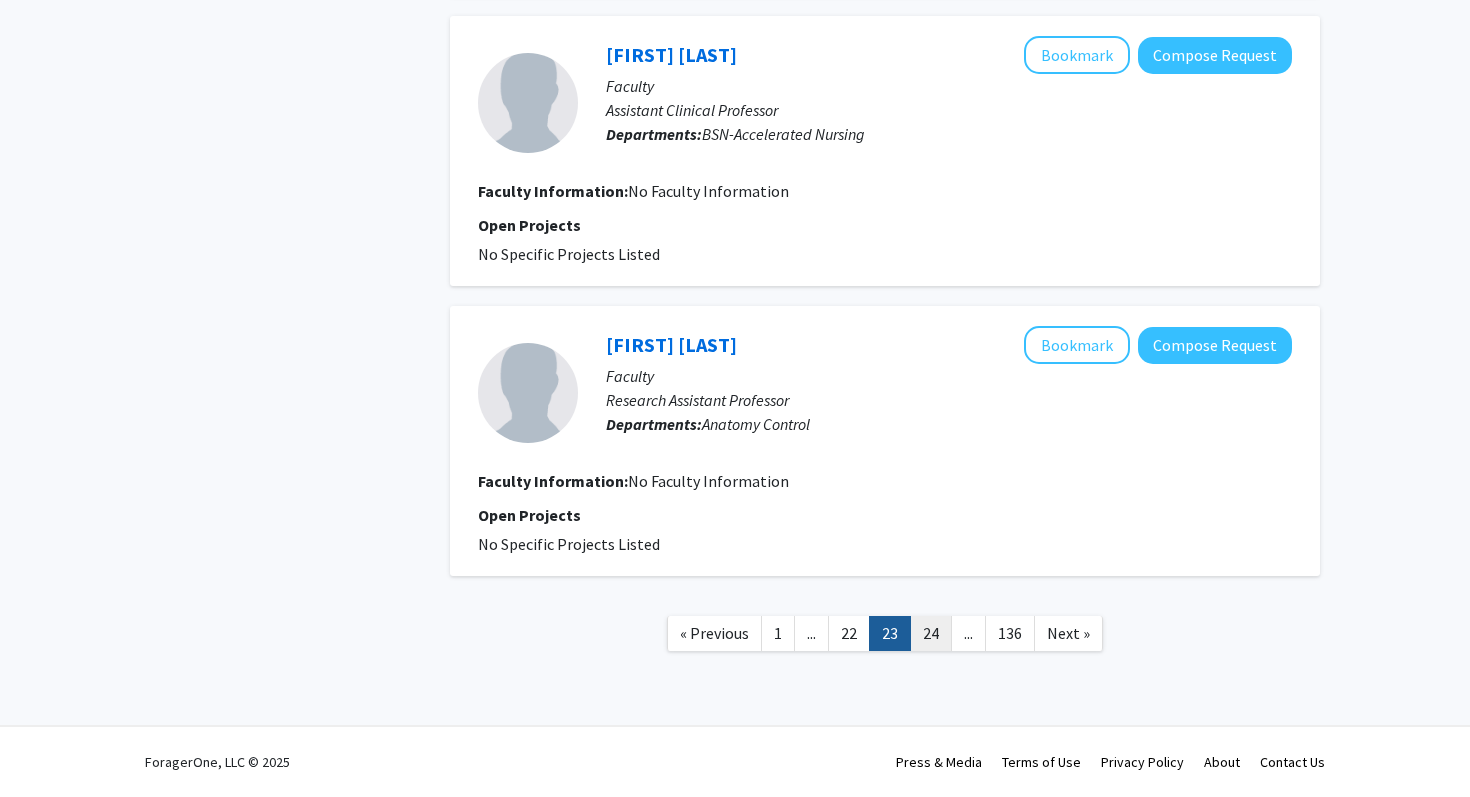 click on "24" 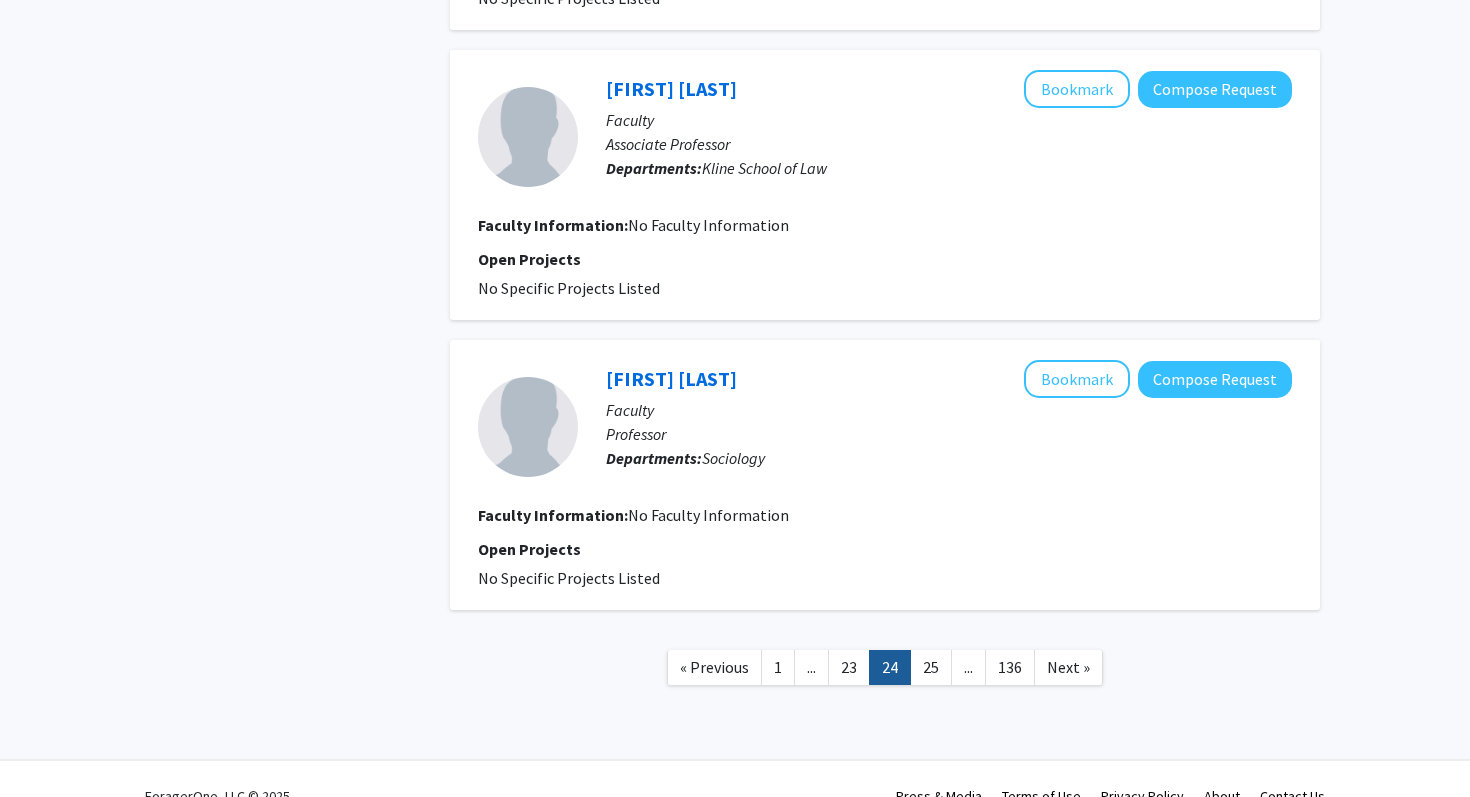 scroll, scrollTop: 2506, scrollLeft: 0, axis: vertical 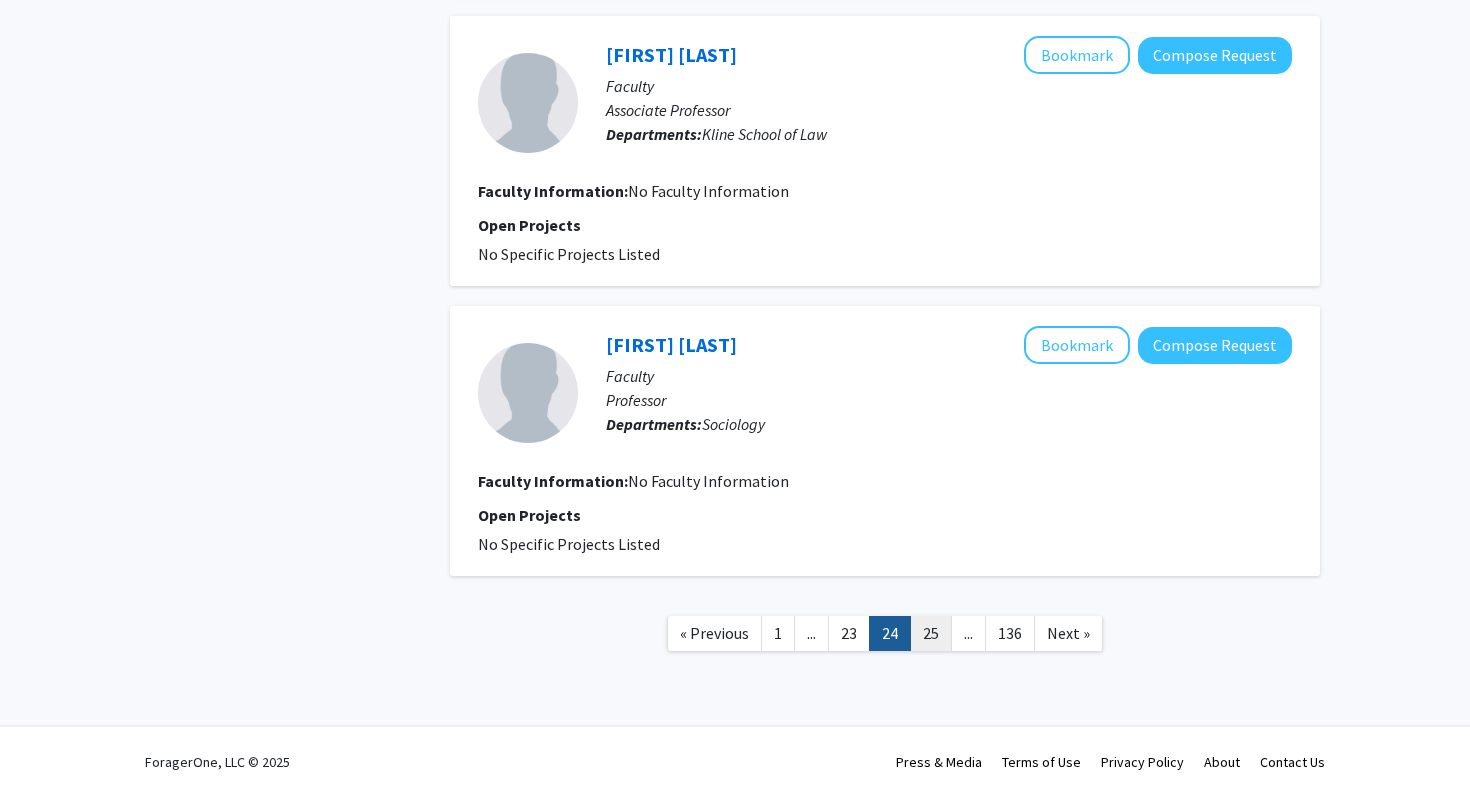 click on "25" 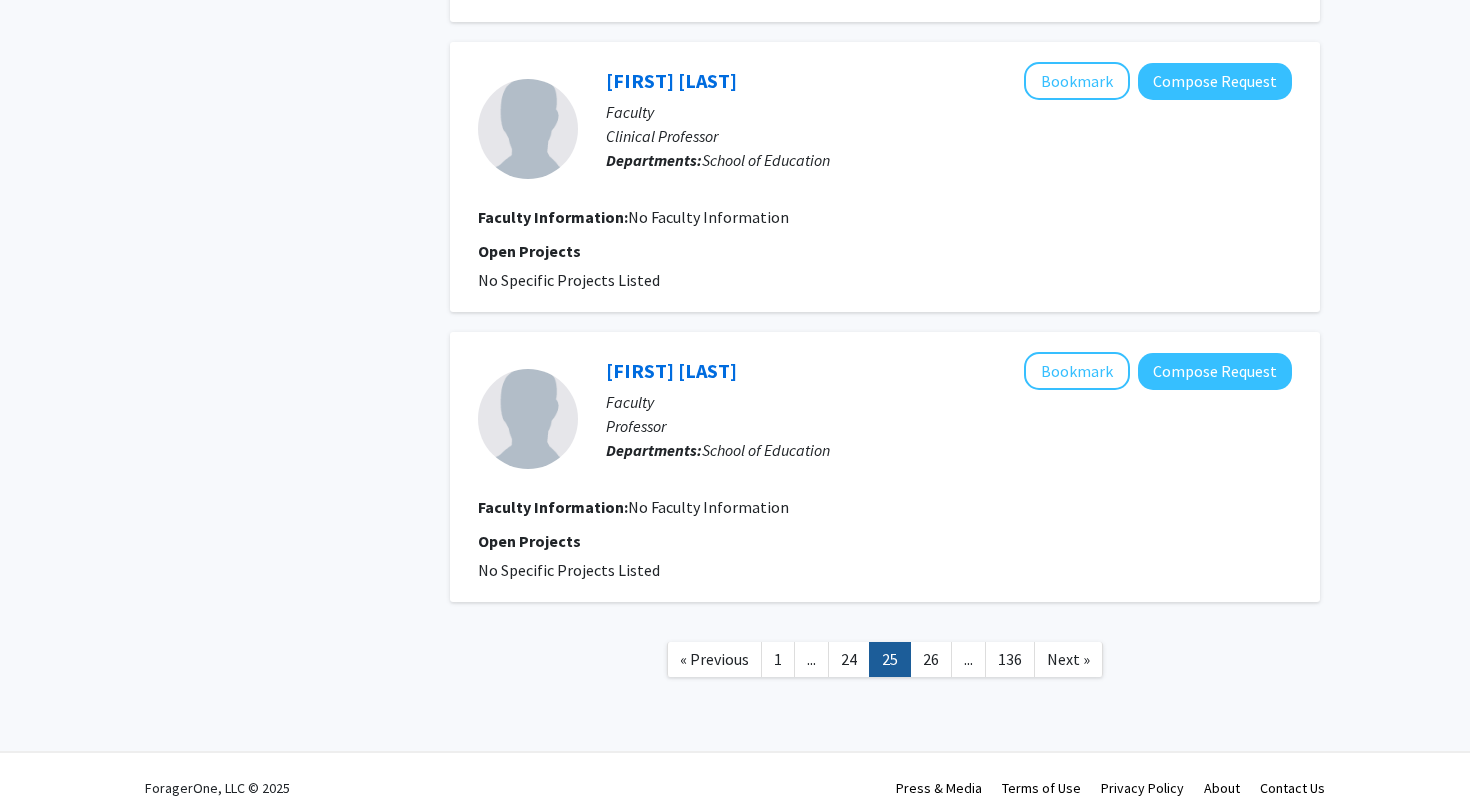 scroll, scrollTop: 2506, scrollLeft: 0, axis: vertical 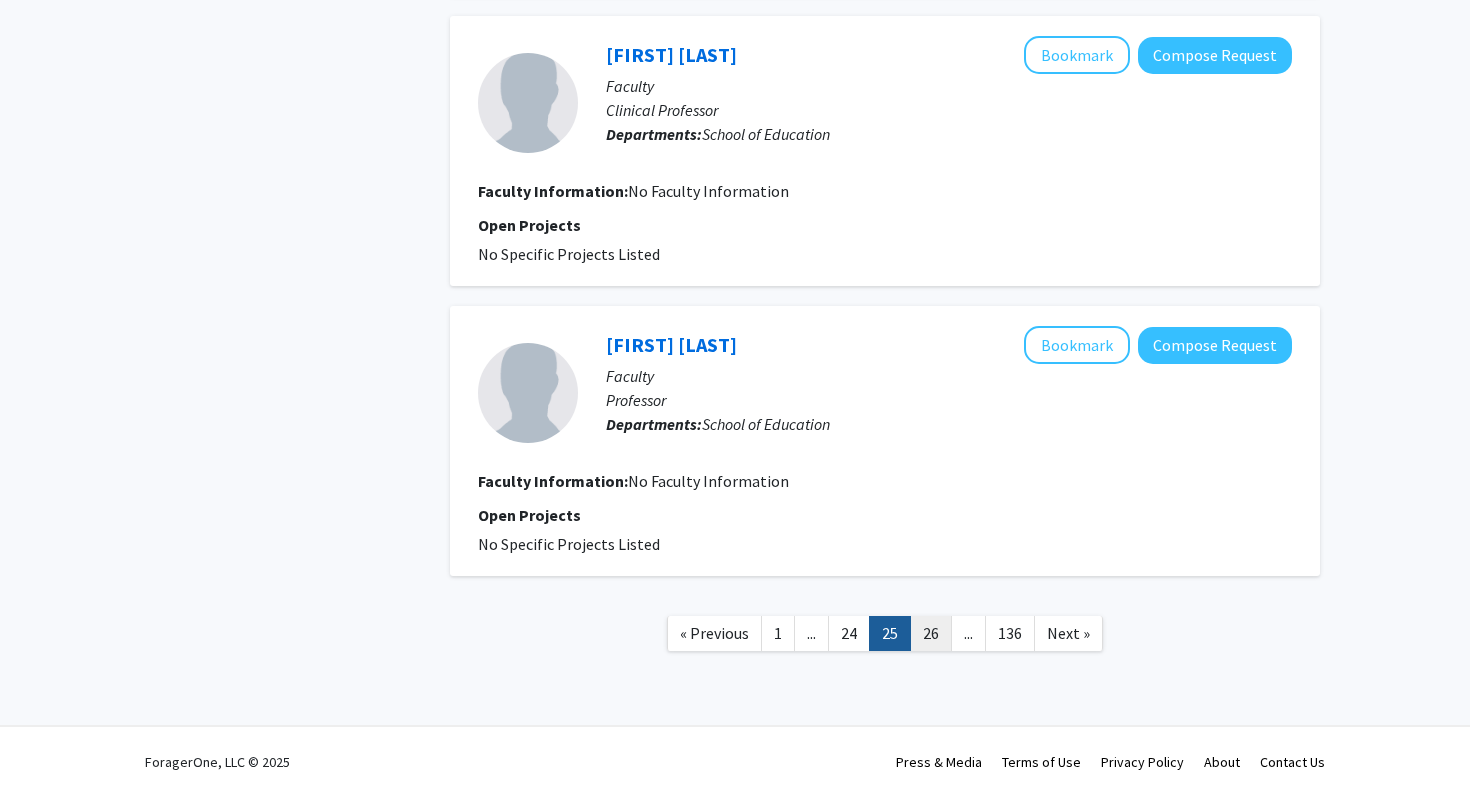 click on "26" 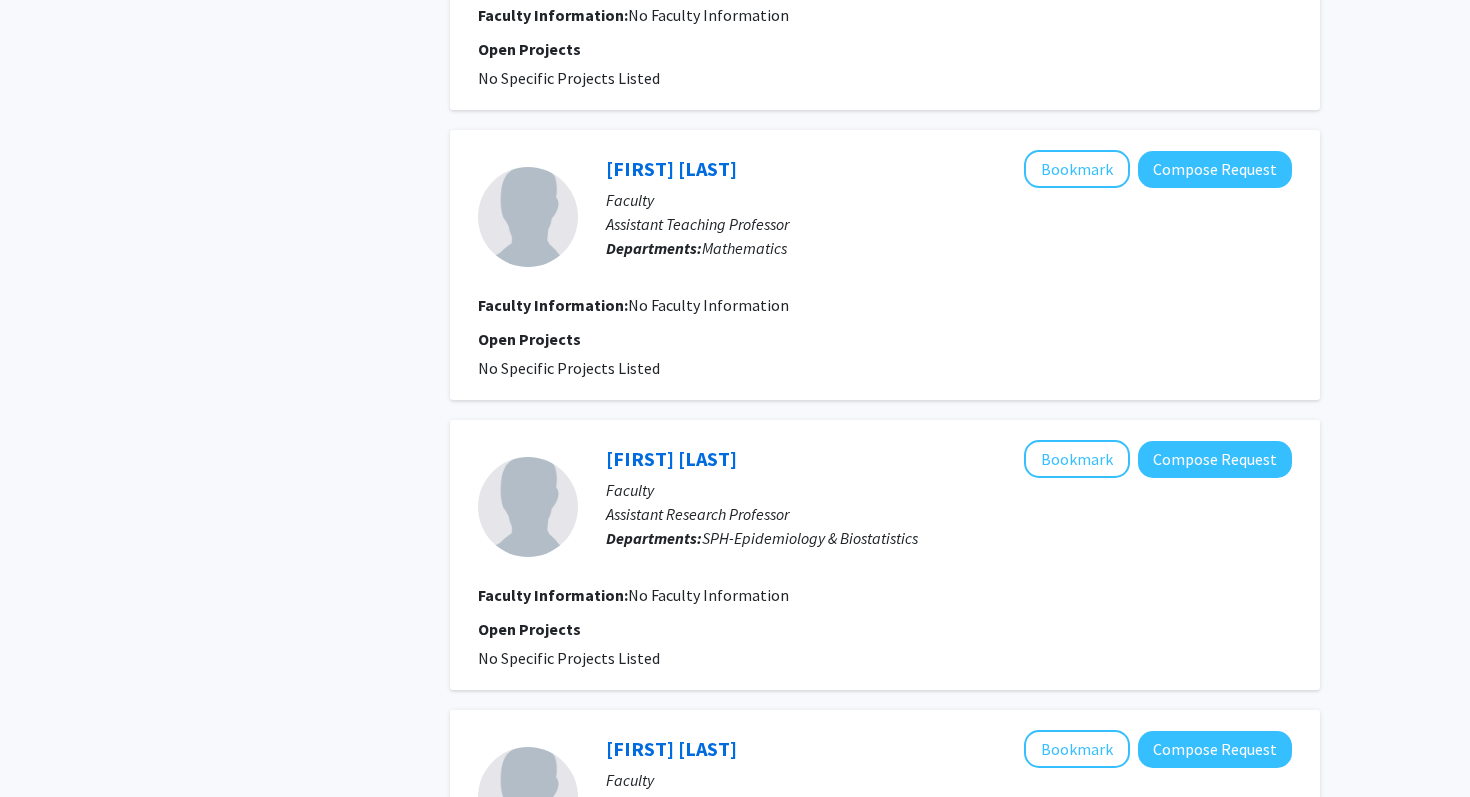 scroll, scrollTop: 2506, scrollLeft: 0, axis: vertical 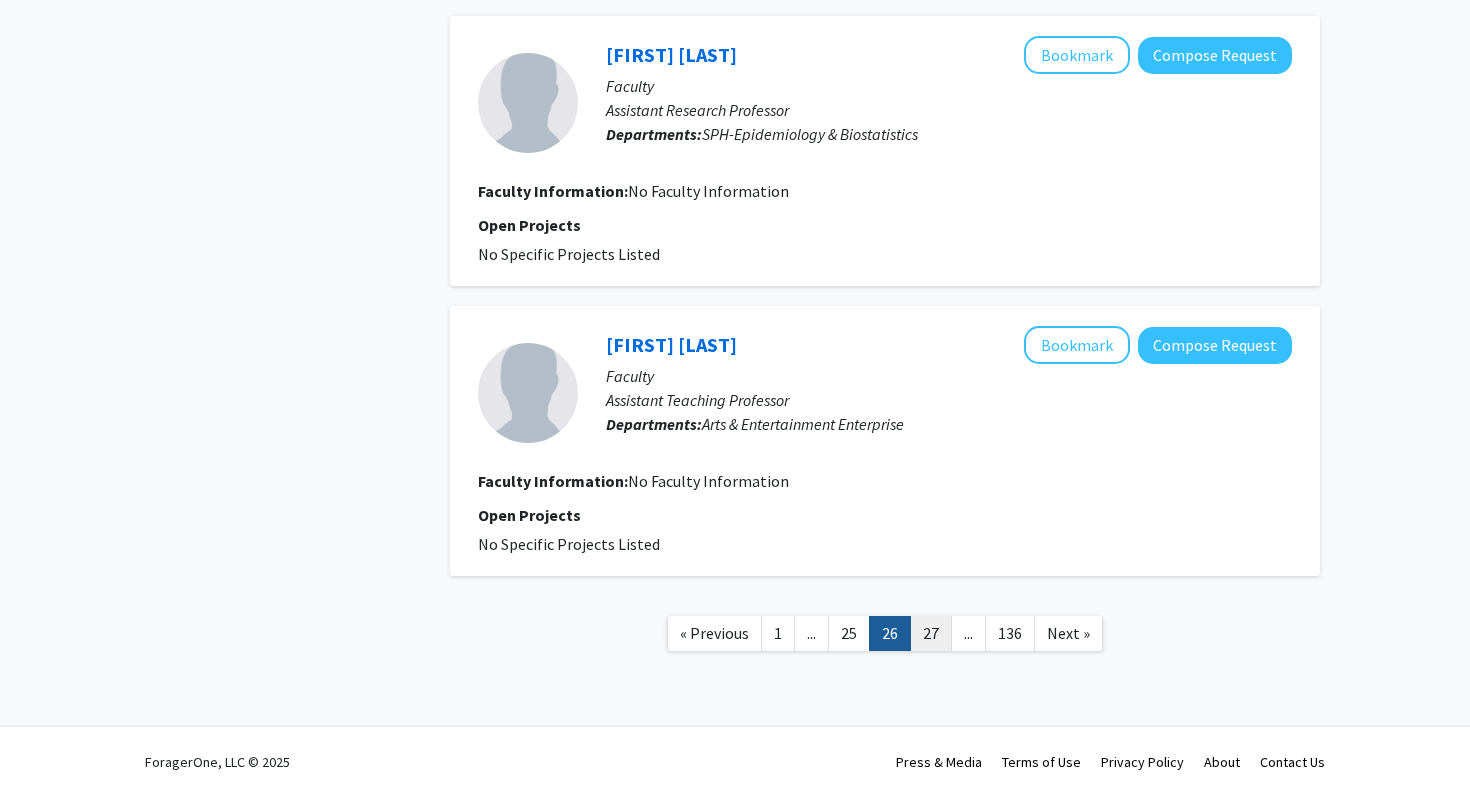 click on "27" 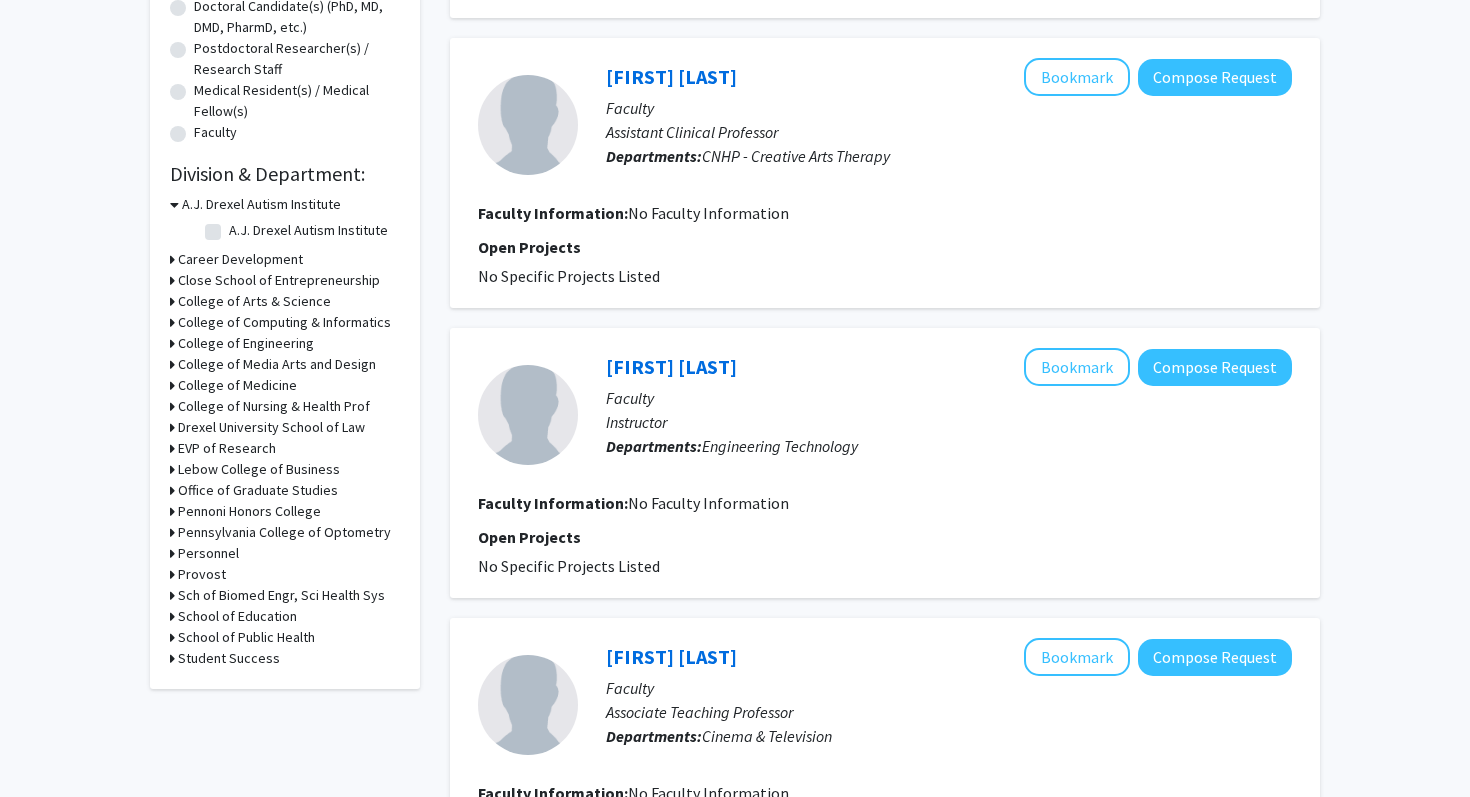 scroll, scrollTop: 0, scrollLeft: 0, axis: both 